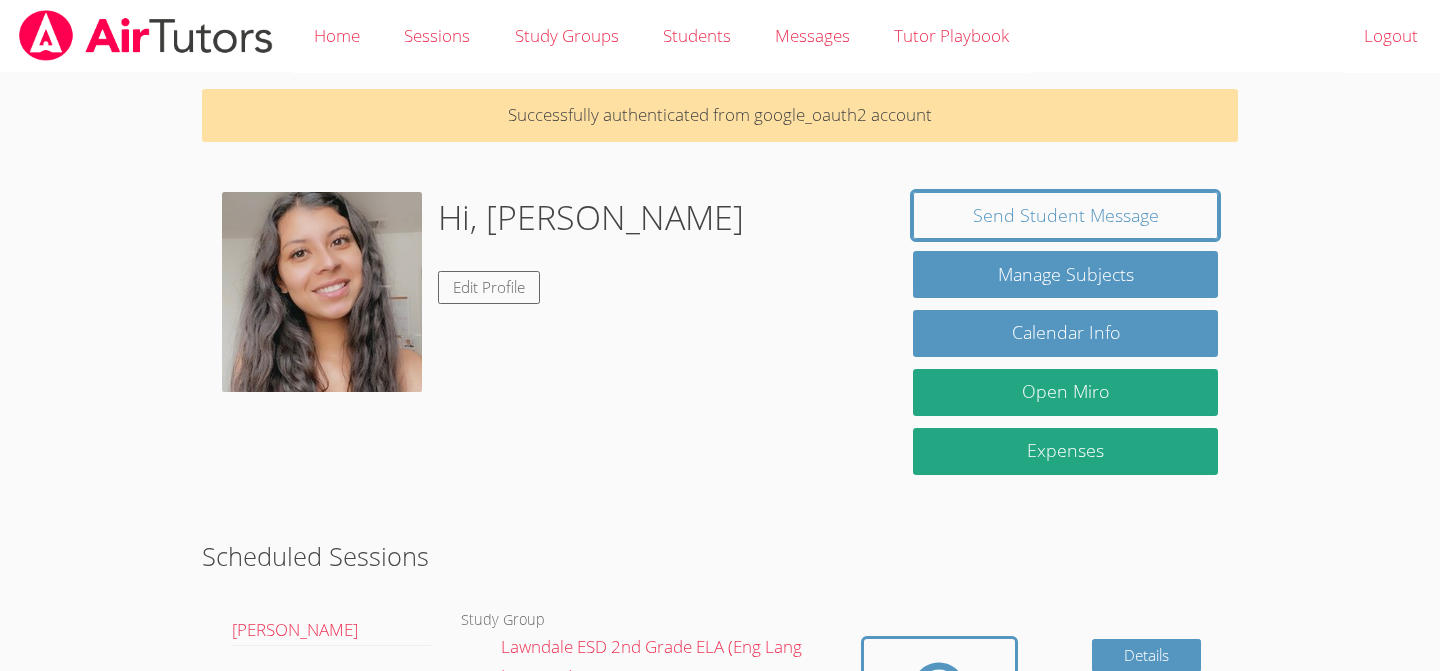 scroll, scrollTop: 474, scrollLeft: 0, axis: vertical 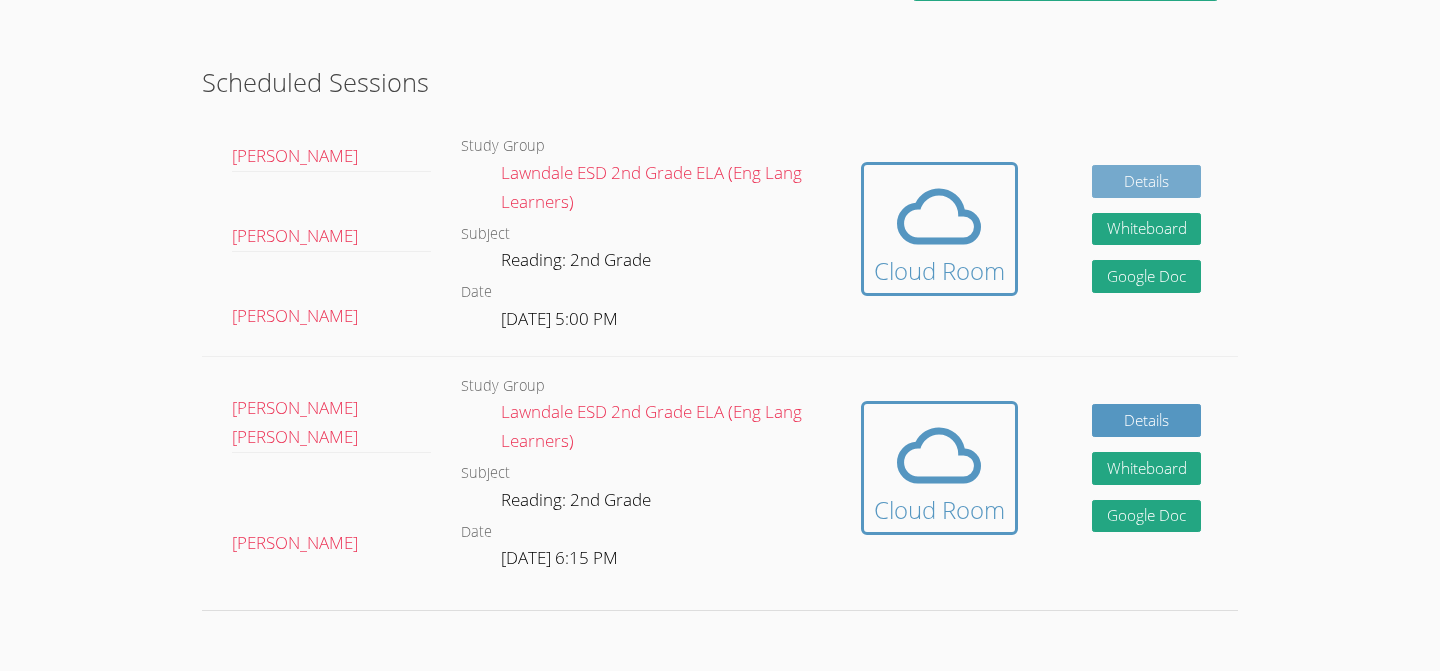 click on "Details" at bounding box center [1147, 181] 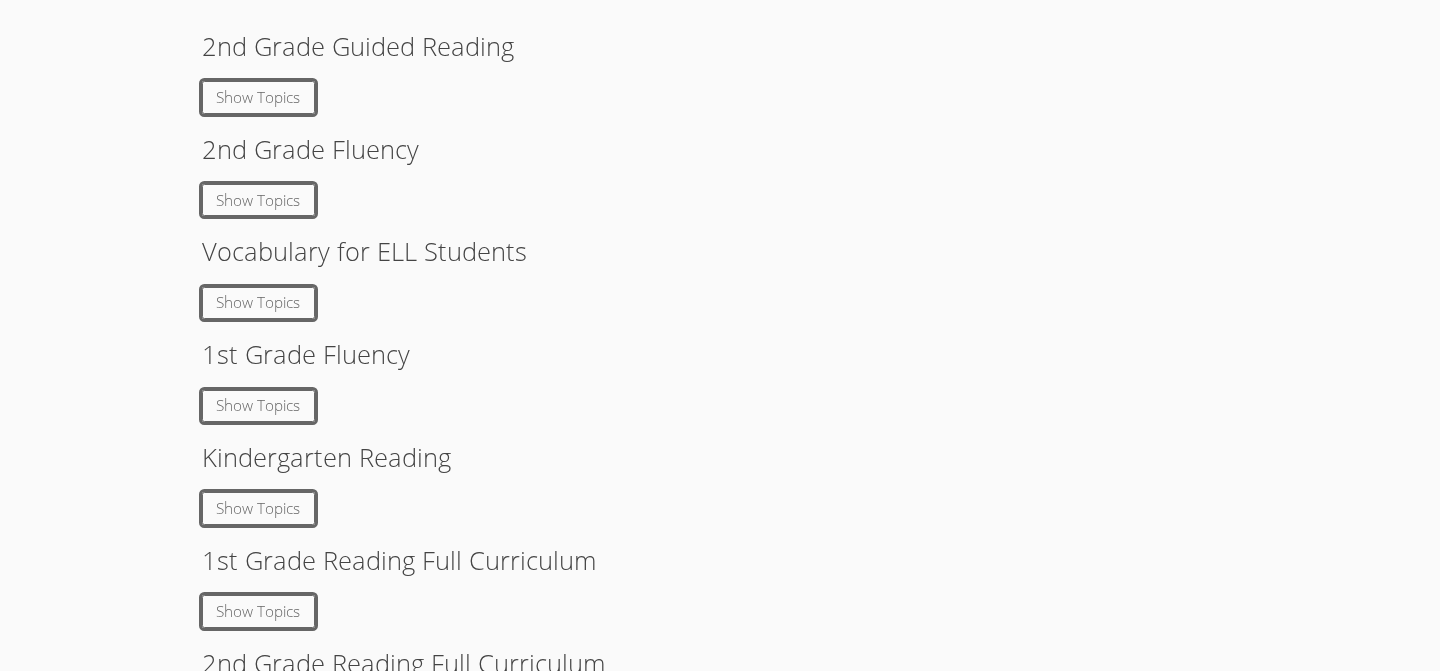 scroll, scrollTop: 3253, scrollLeft: 0, axis: vertical 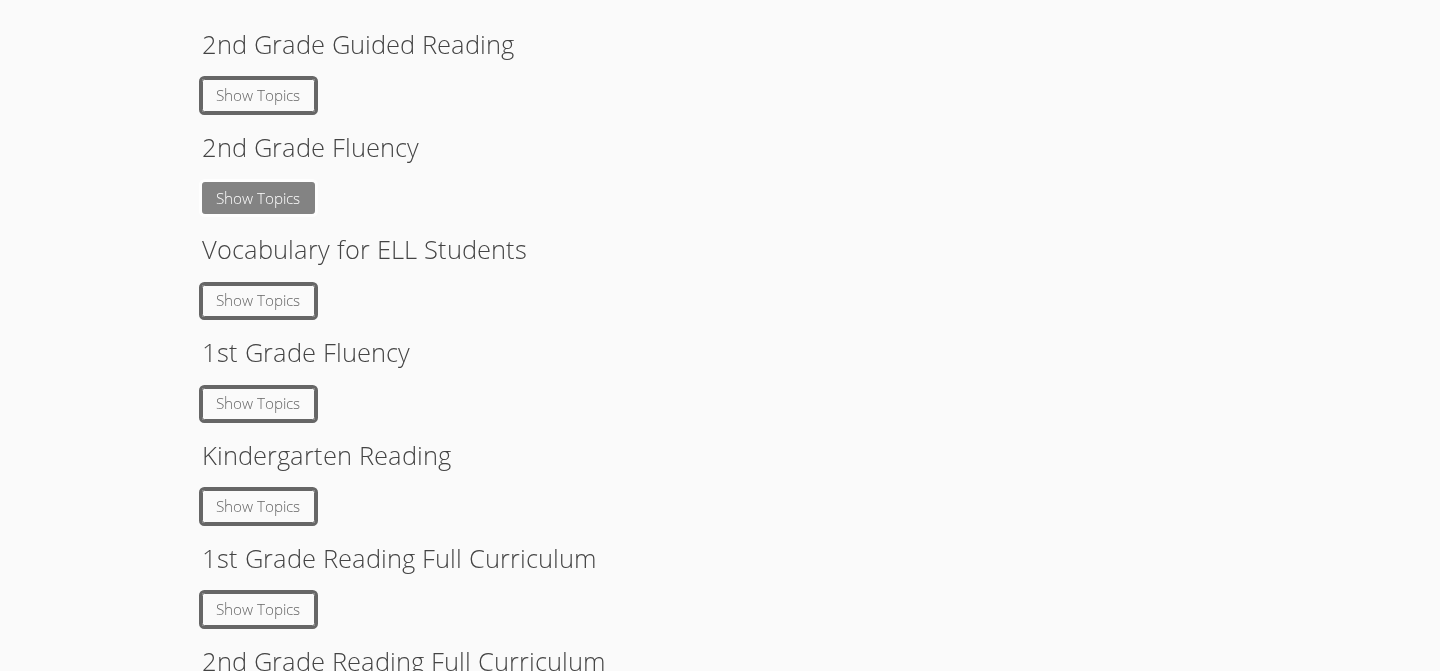 click on "Show Topics" at bounding box center [259, 198] 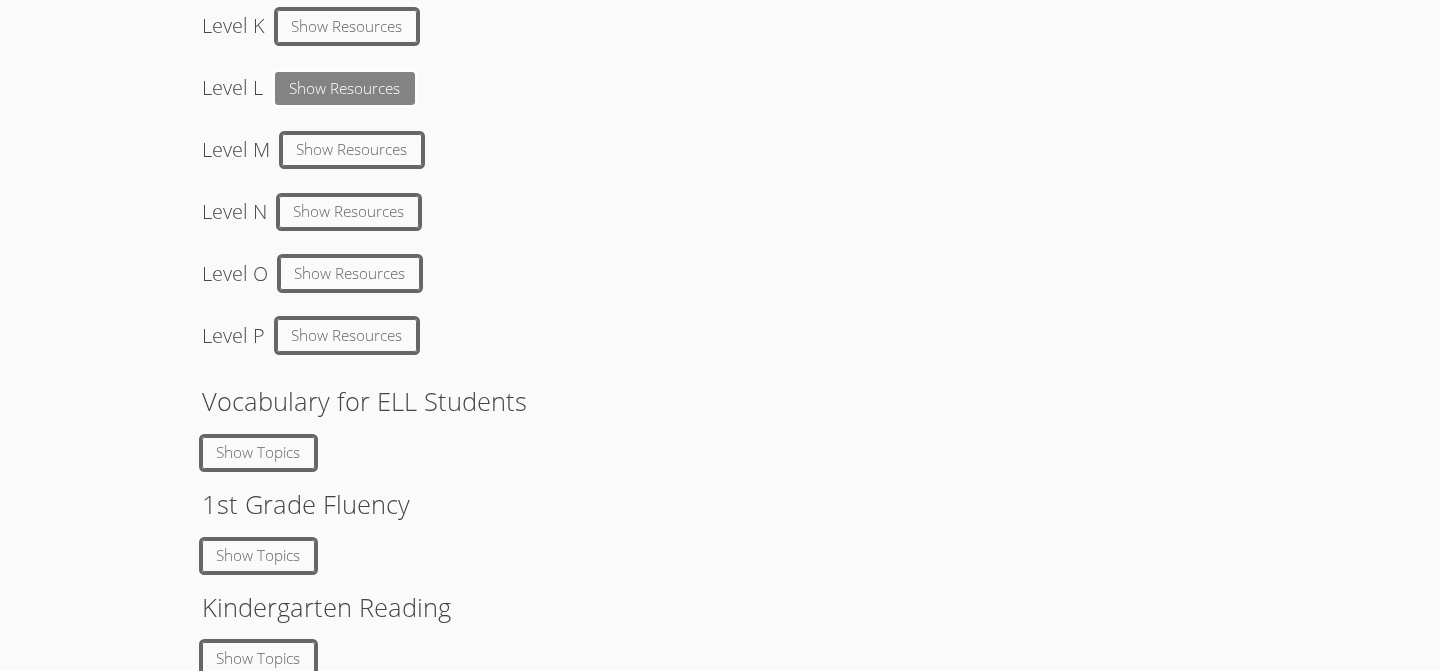scroll, scrollTop: 3712, scrollLeft: 0, axis: vertical 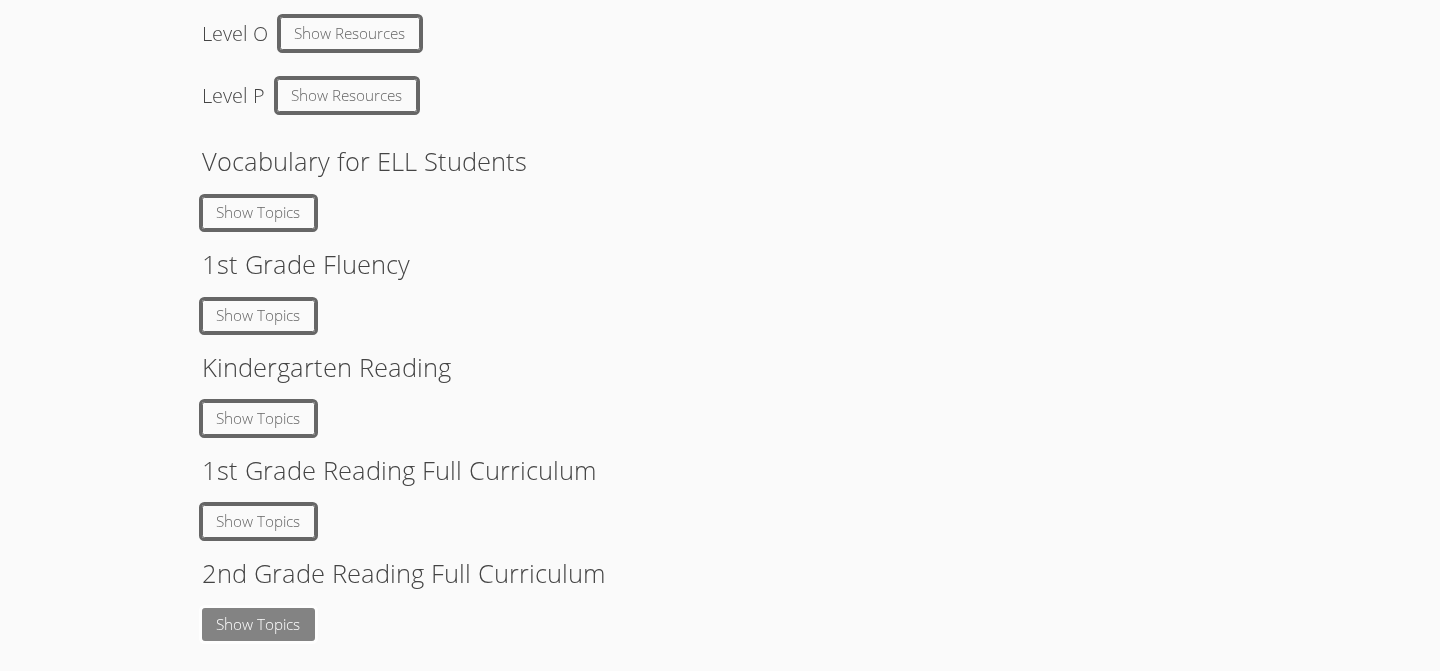click on "Show Topics" at bounding box center (259, 624) 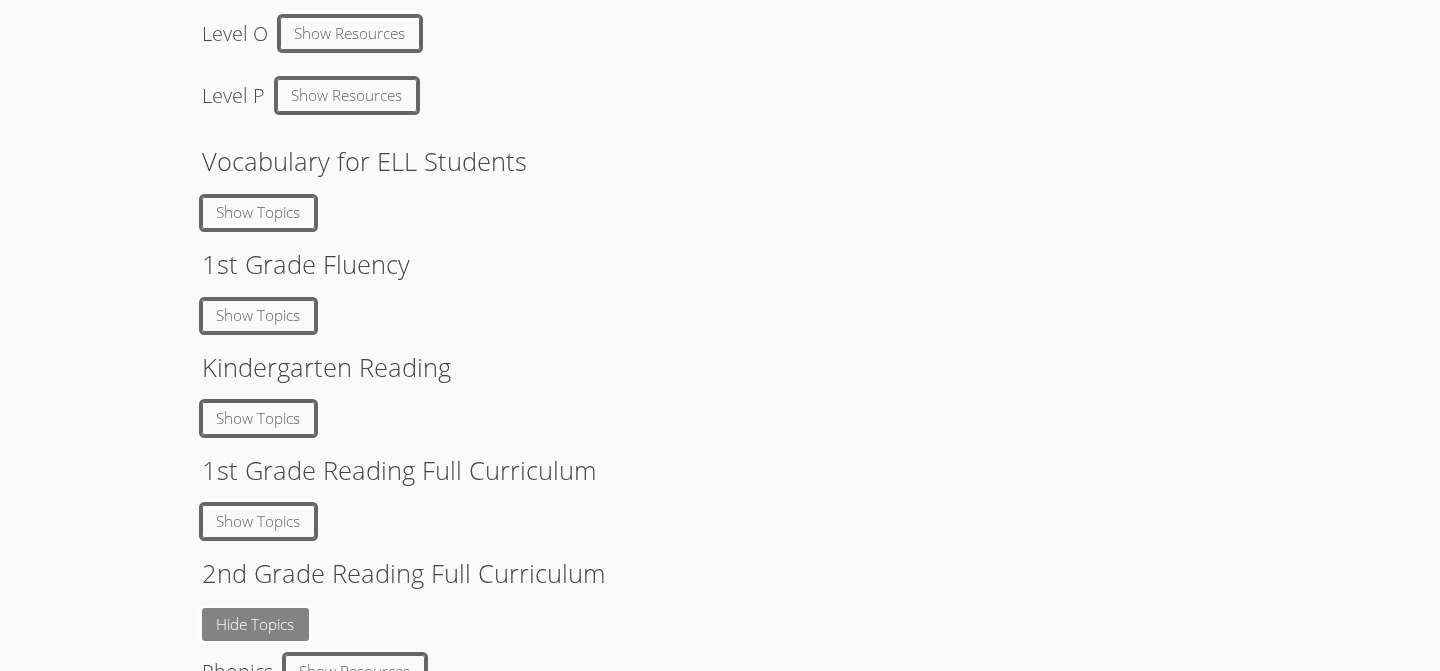 scroll, scrollTop: 3897, scrollLeft: 0, axis: vertical 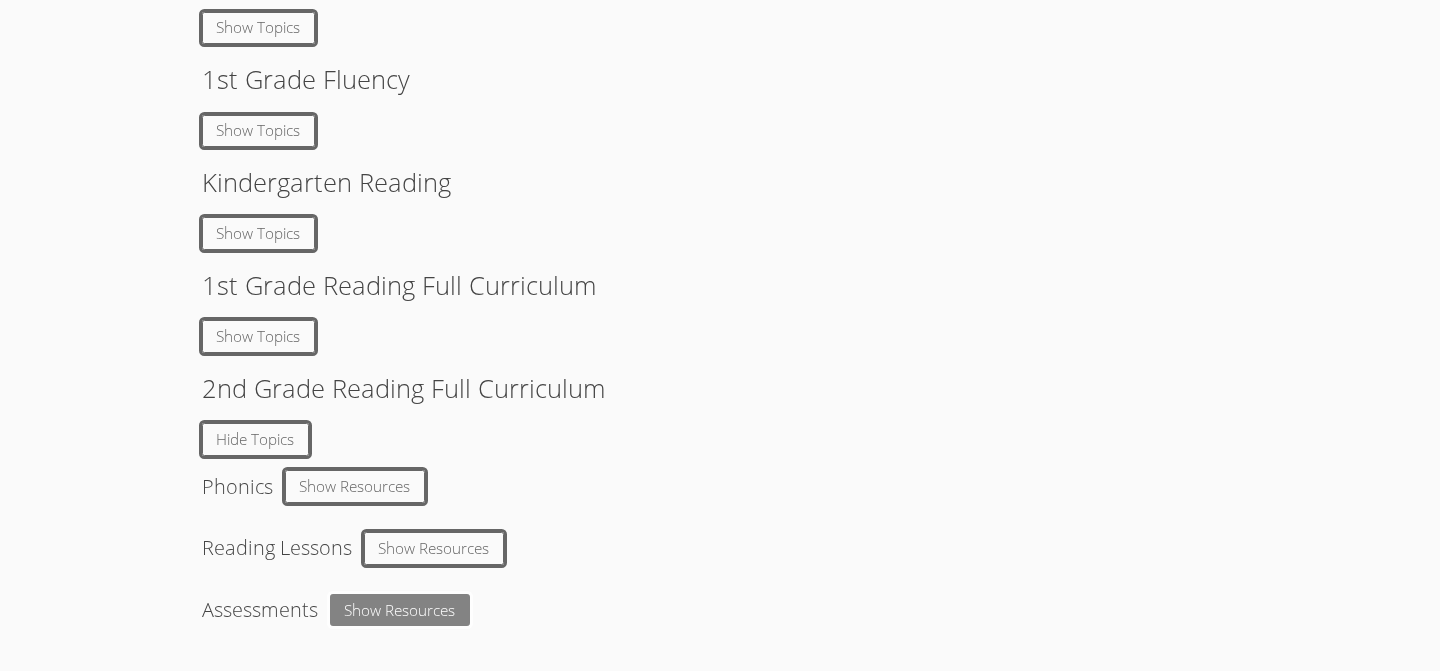 click on "Show Resources" at bounding box center [400, 610] 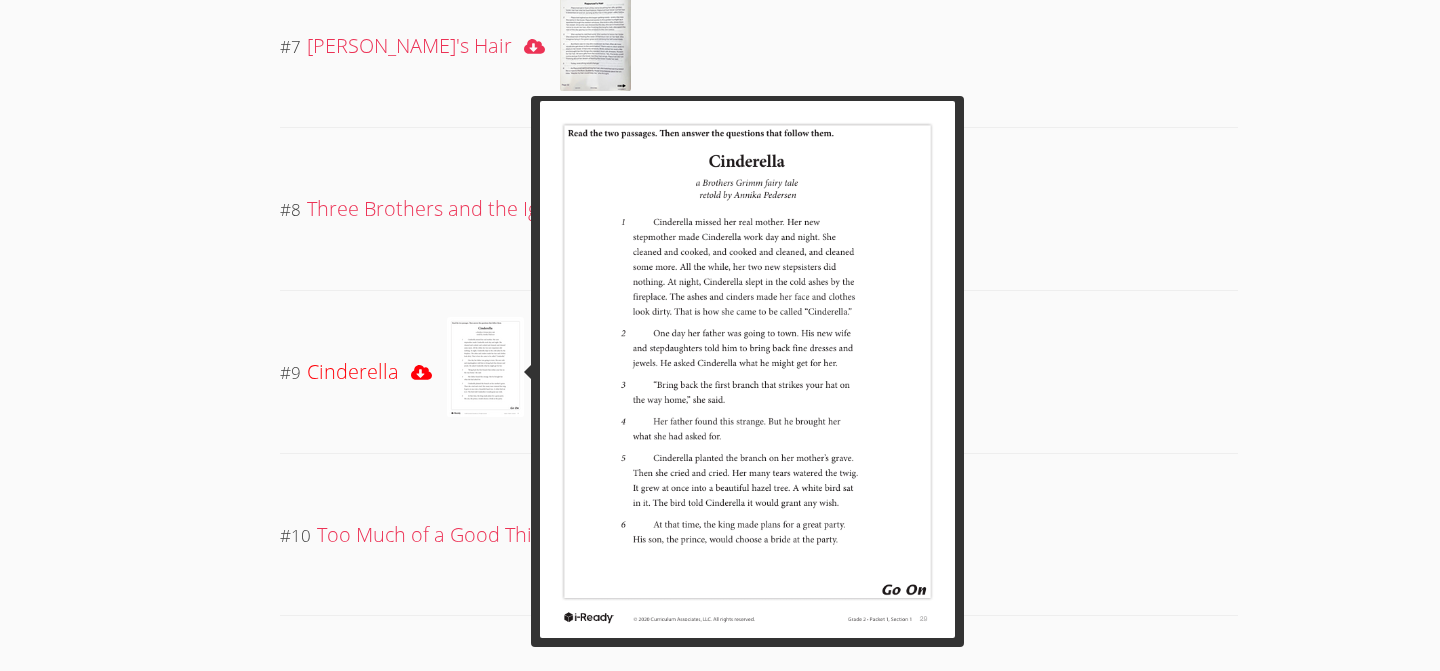 scroll, scrollTop: 5526, scrollLeft: 0, axis: vertical 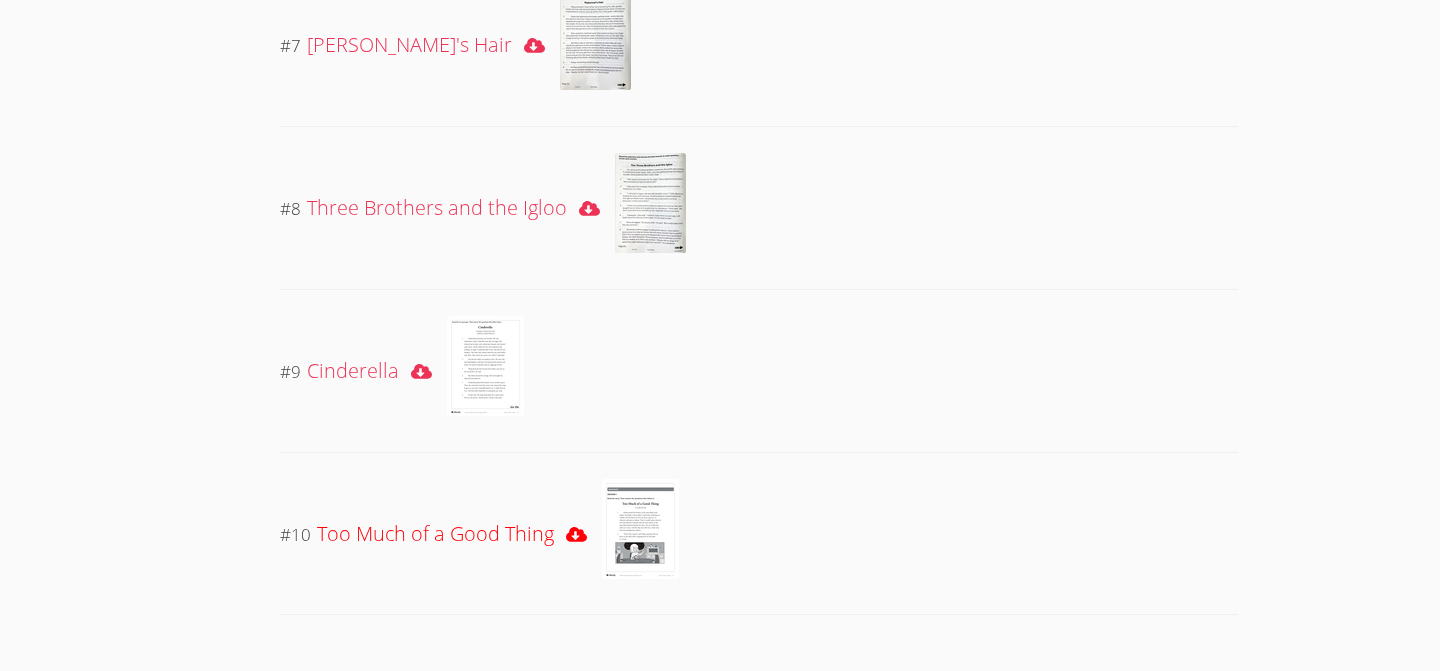 click at bounding box center [640, 529] 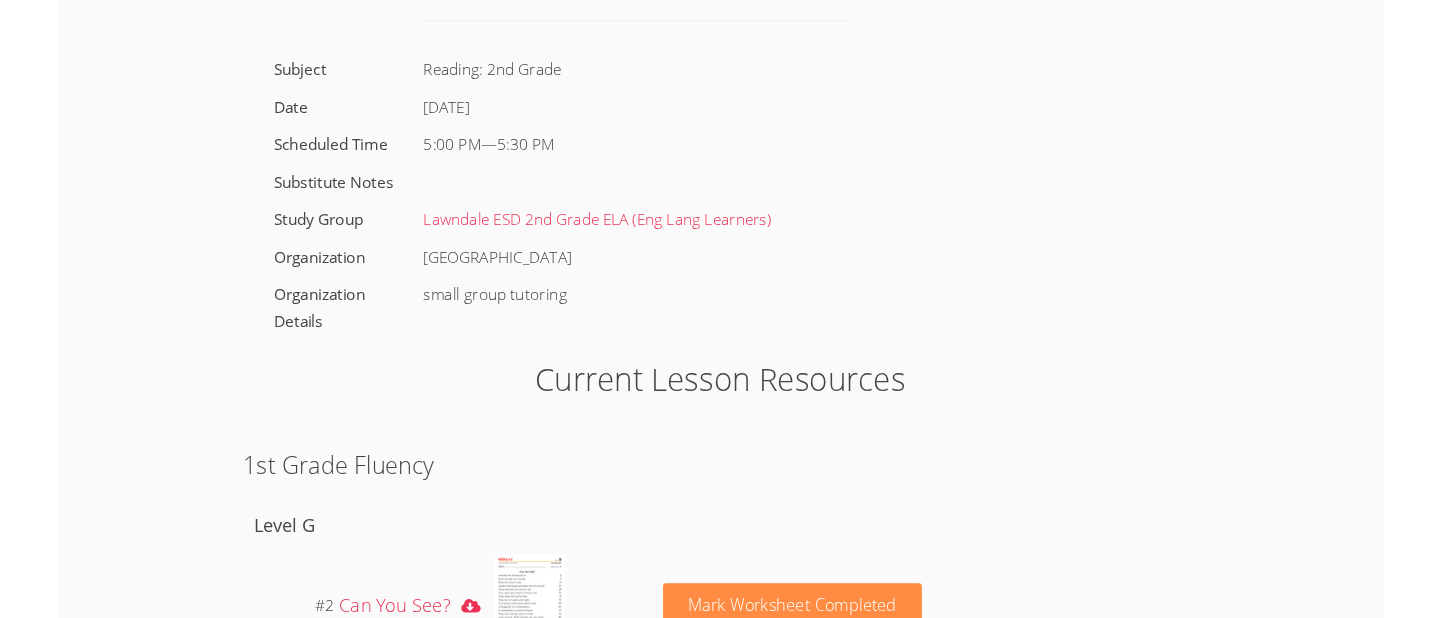 scroll, scrollTop: 0, scrollLeft: 0, axis: both 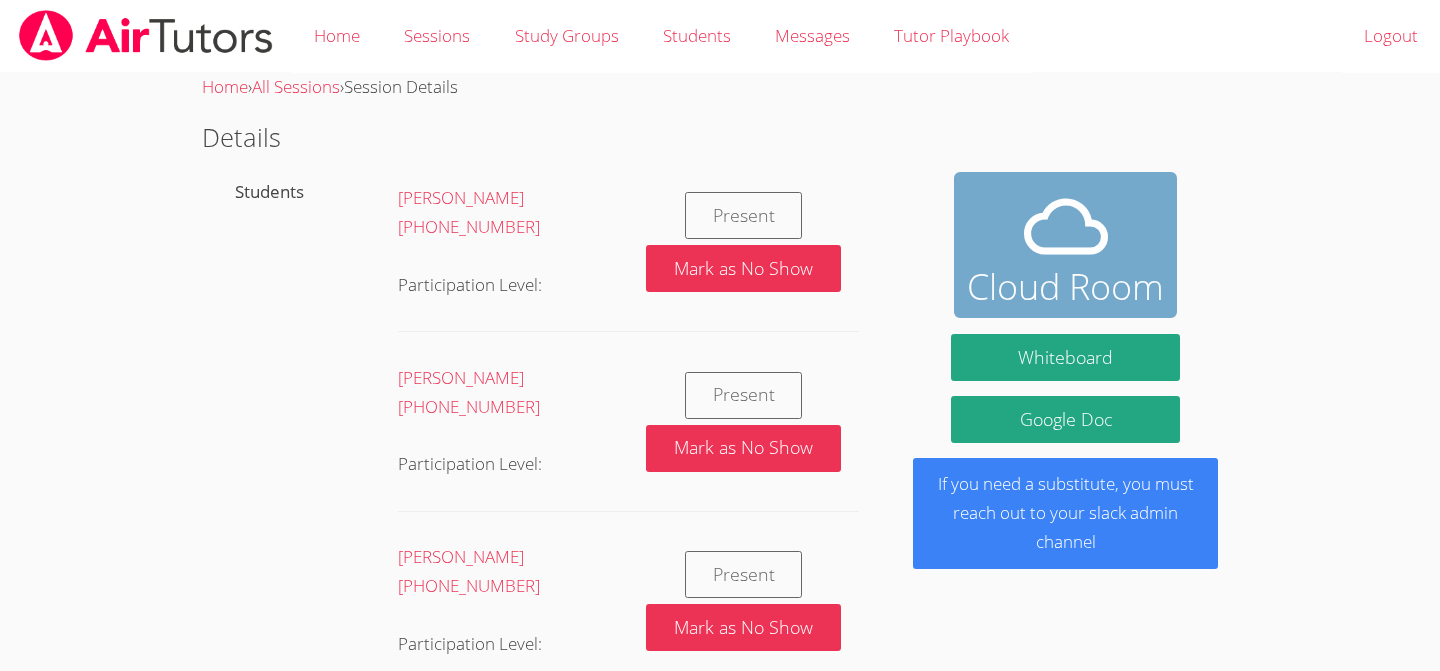 click on "Cloud Room" at bounding box center [1065, 245] 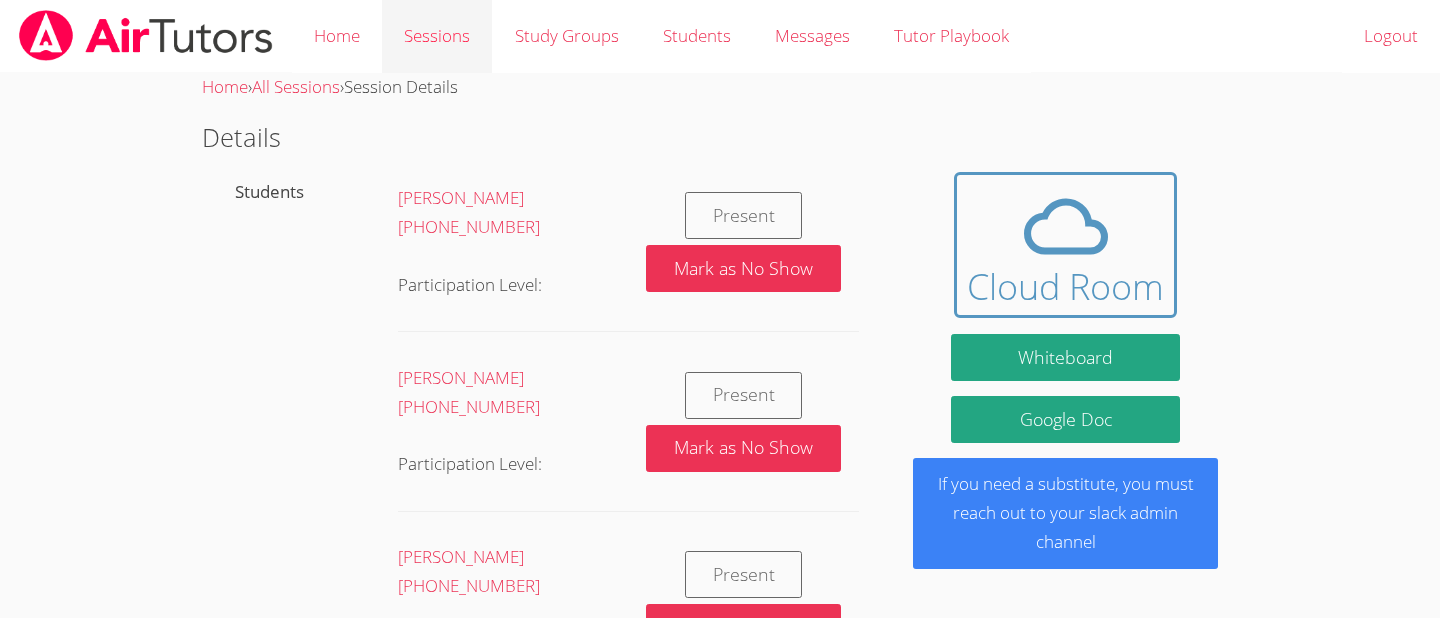 click on "Sessions" at bounding box center (437, 36) 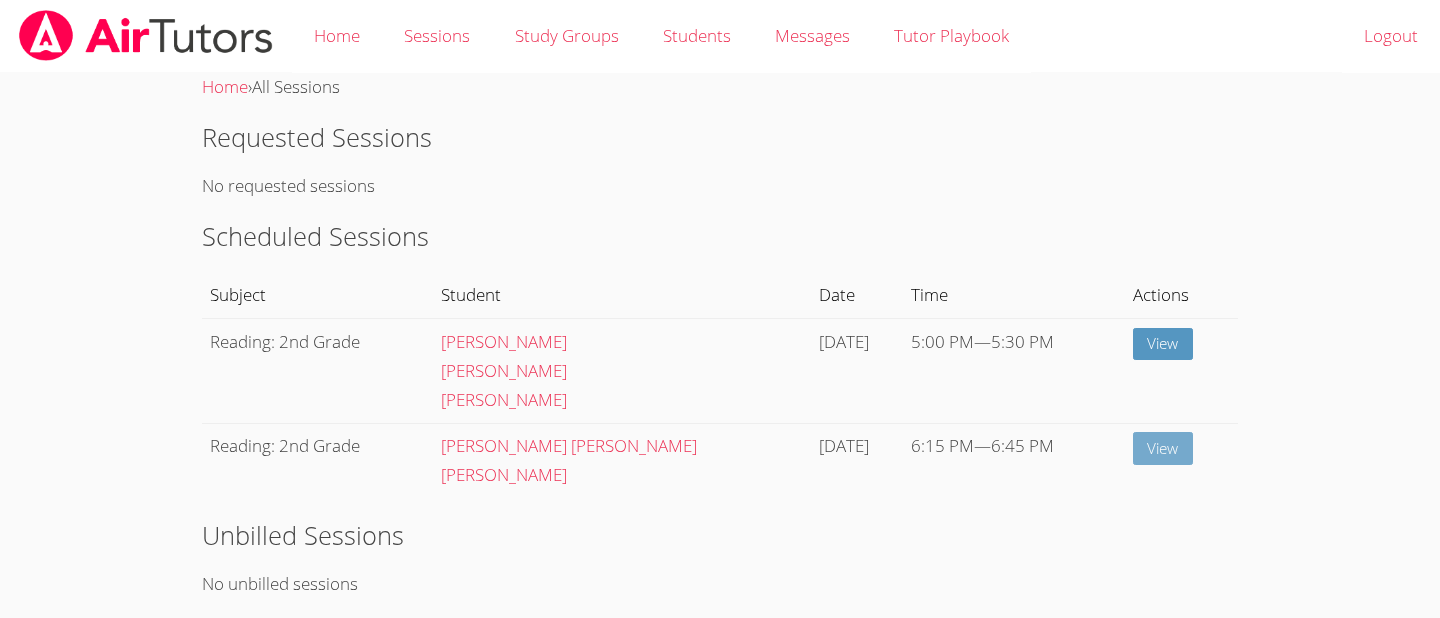 click on "View" at bounding box center (1163, 448) 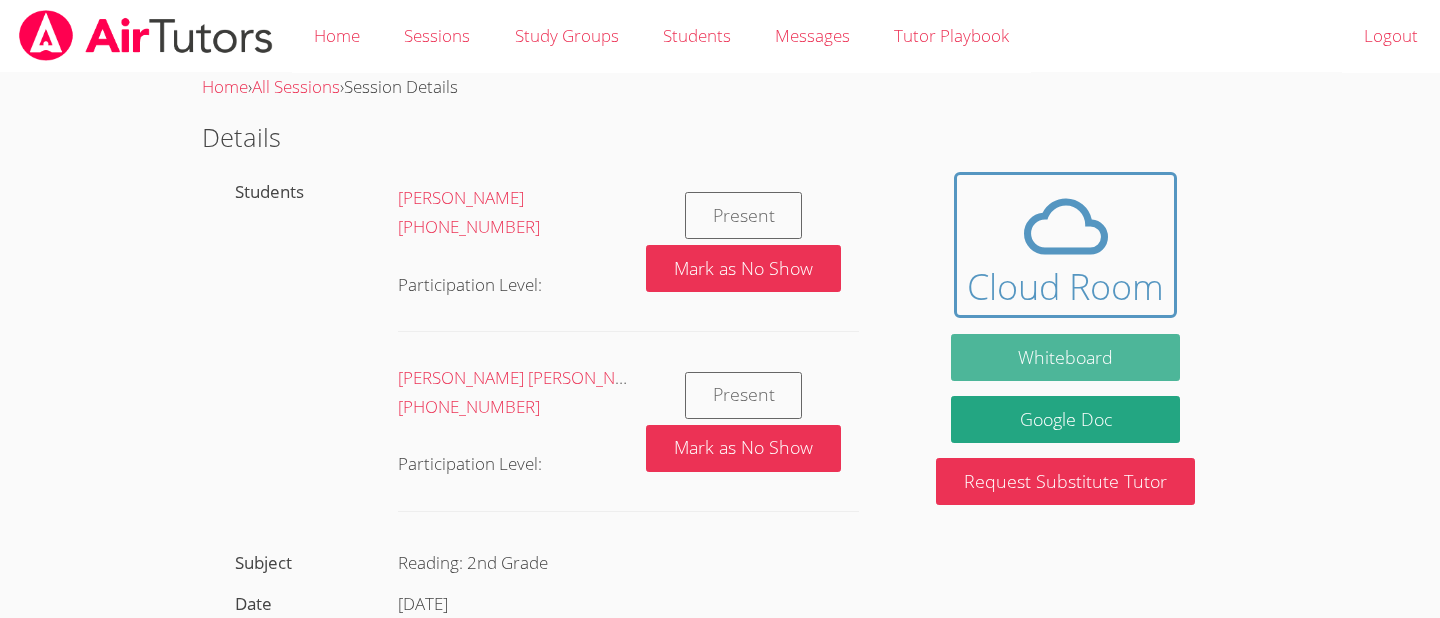 click on "Whiteboard" at bounding box center (1065, 357) 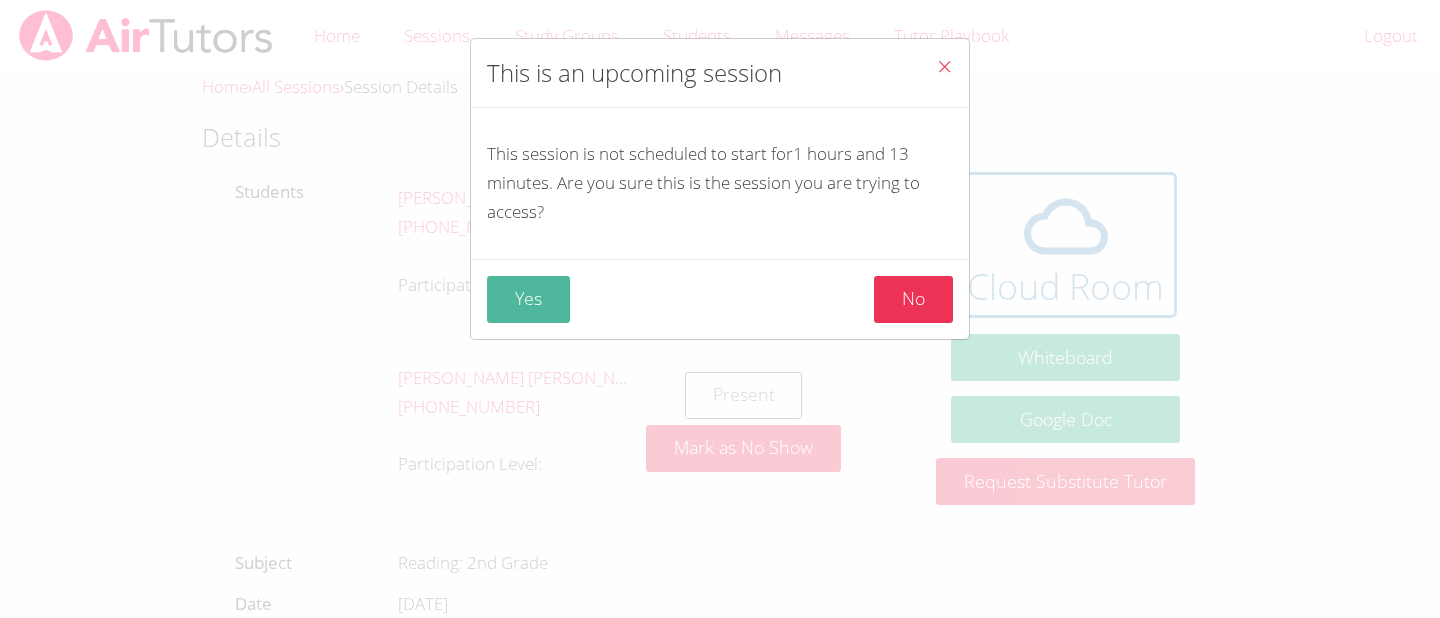 click on "Yes" at bounding box center [528, 299] 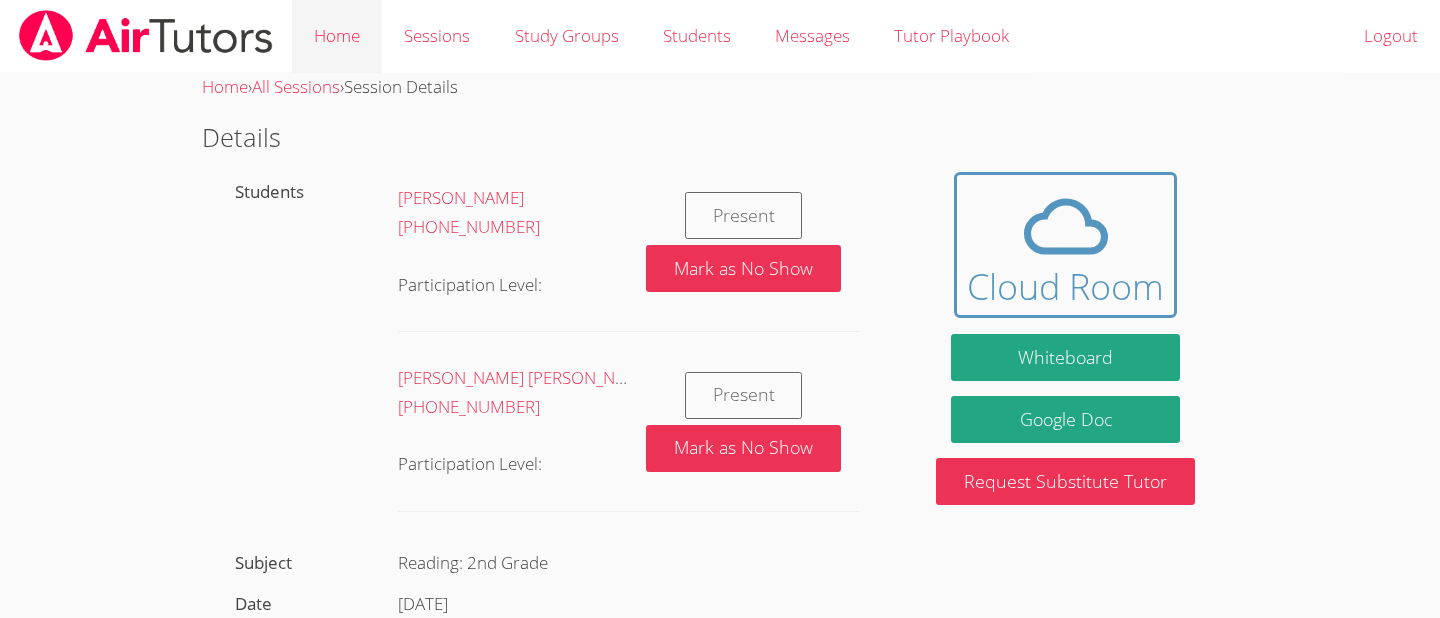 click on "Home" at bounding box center (337, 36) 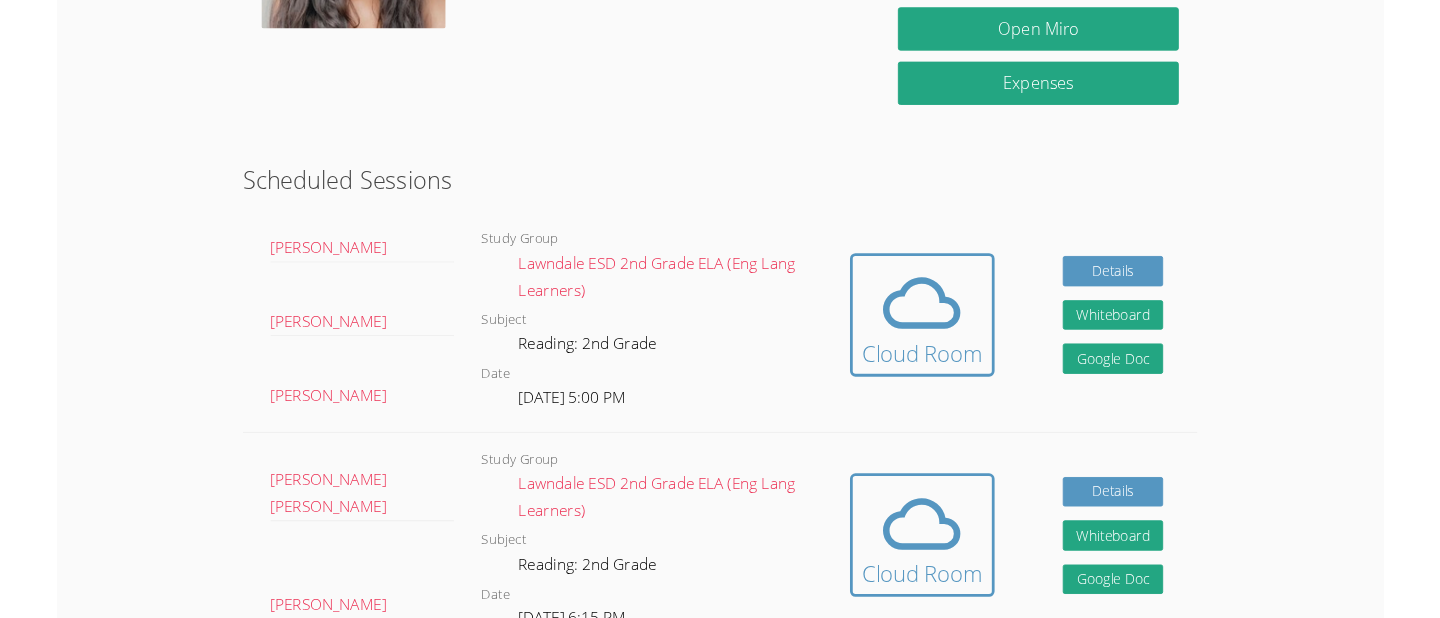 scroll, scrollTop: 0, scrollLeft: 0, axis: both 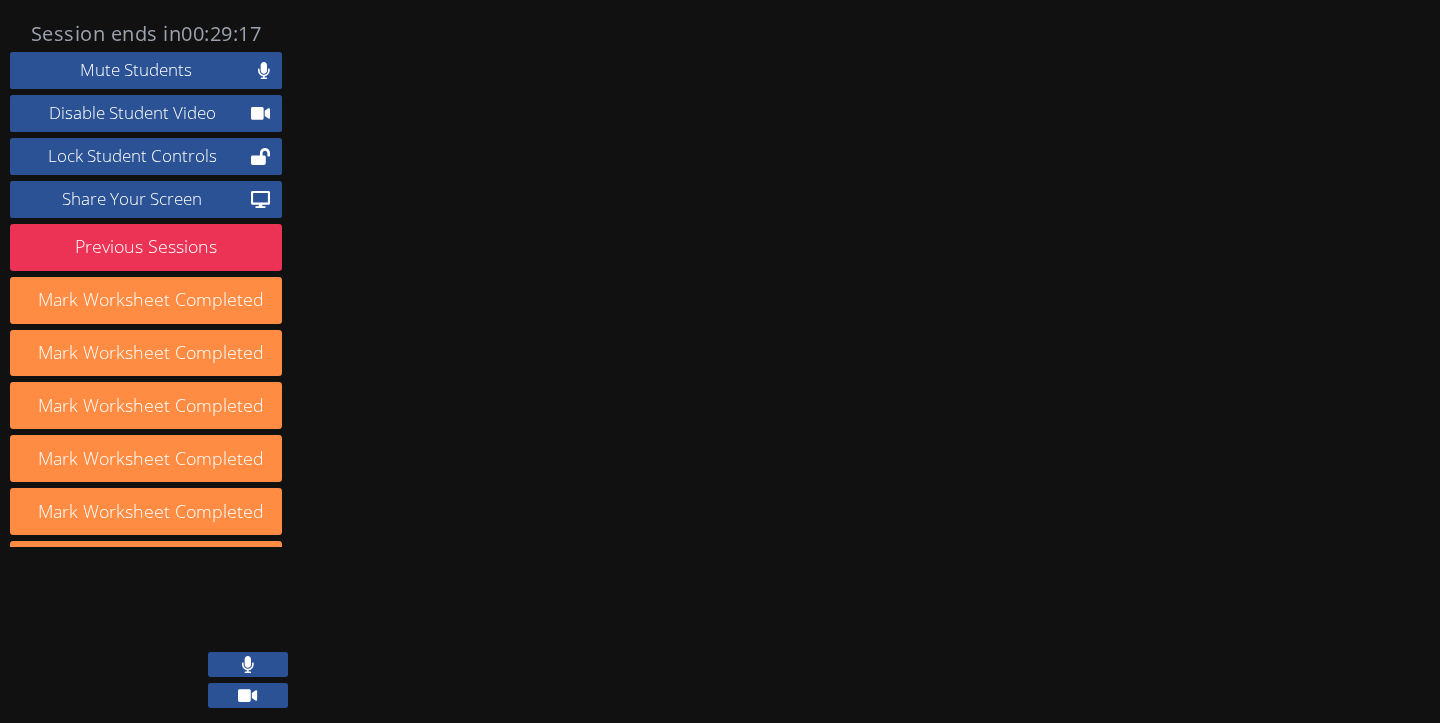 click at bounding box center (248, 664) 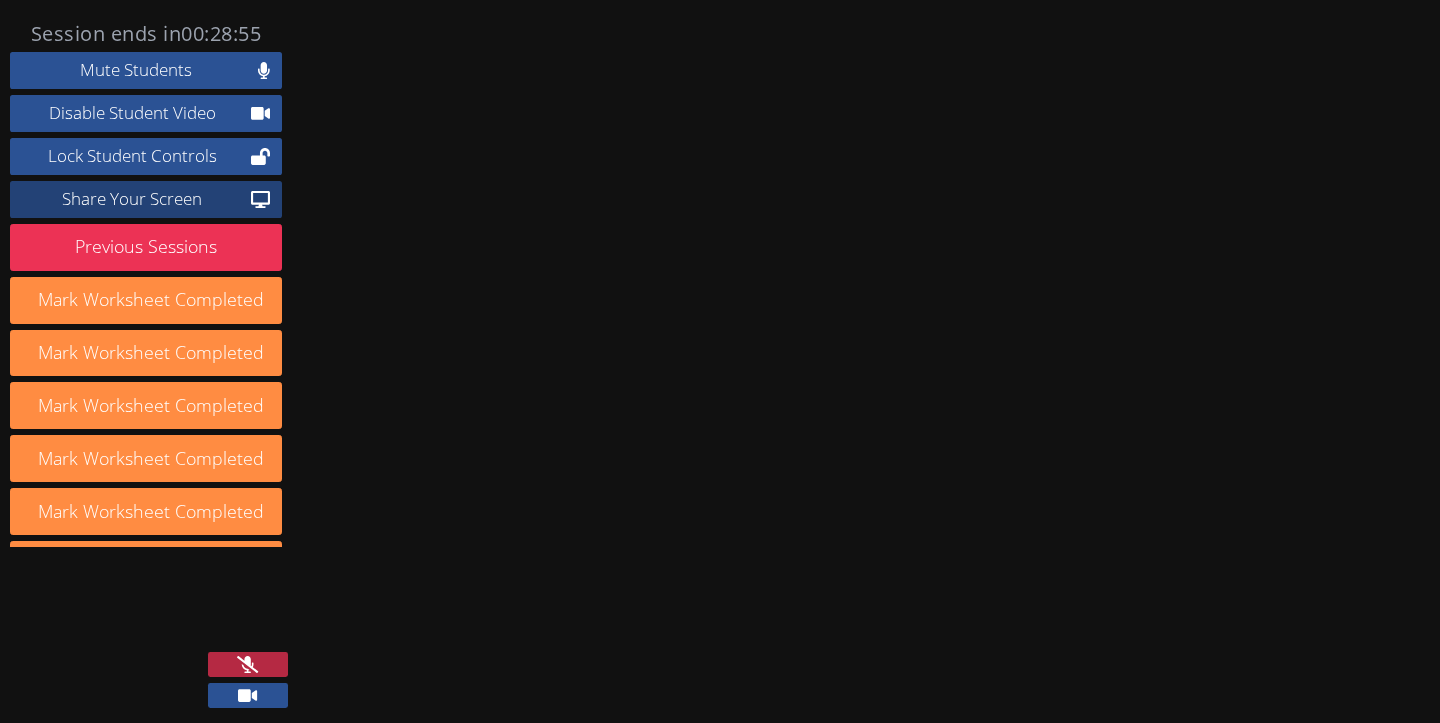 click on "Share Your Screen" at bounding box center [132, 199] 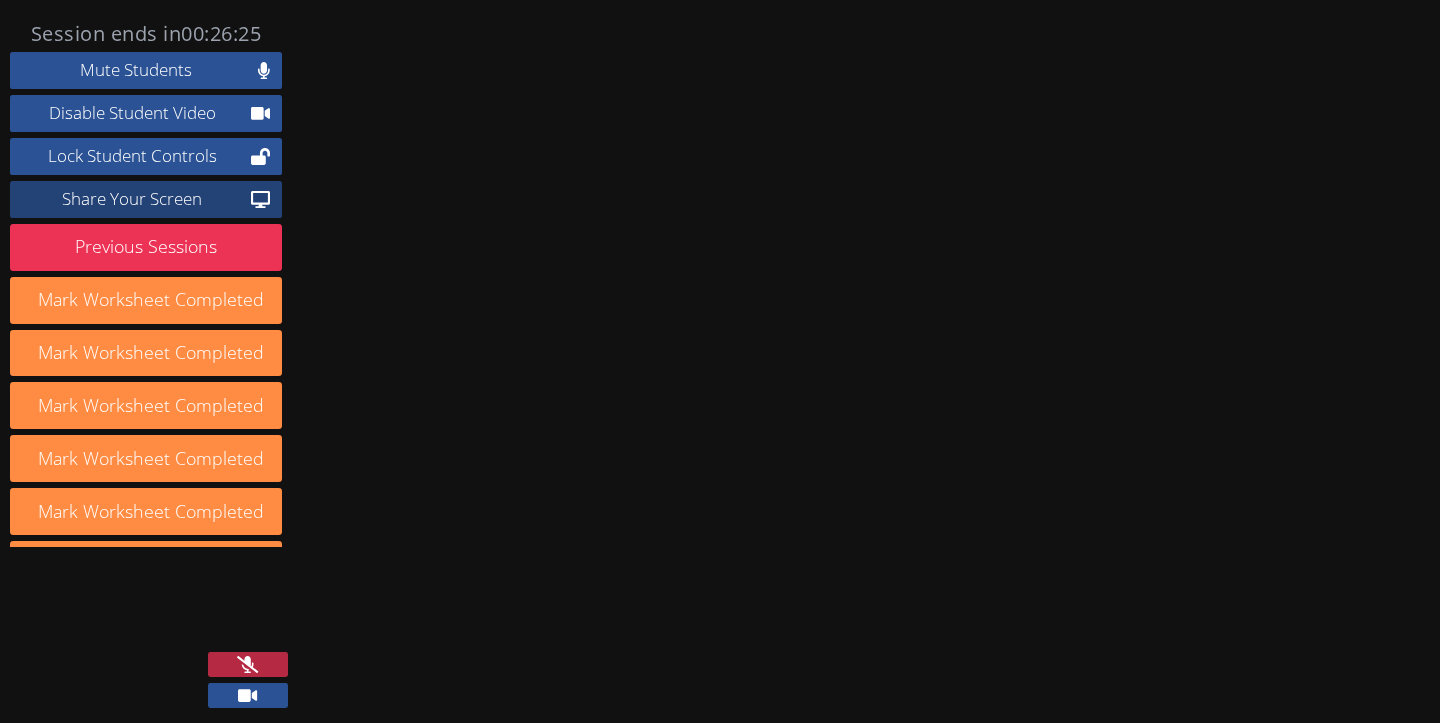 click on "Share Your Screen" at bounding box center (132, 199) 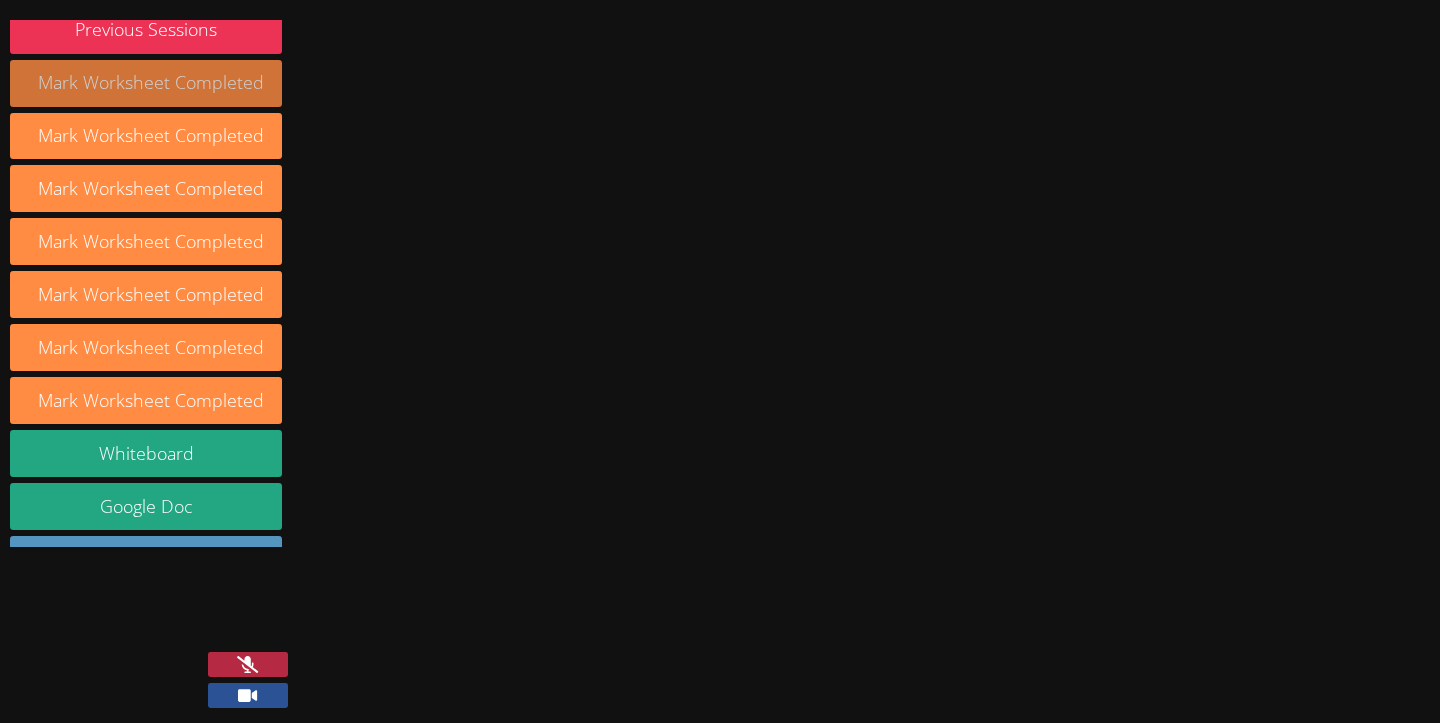 scroll, scrollTop: 312, scrollLeft: 0, axis: vertical 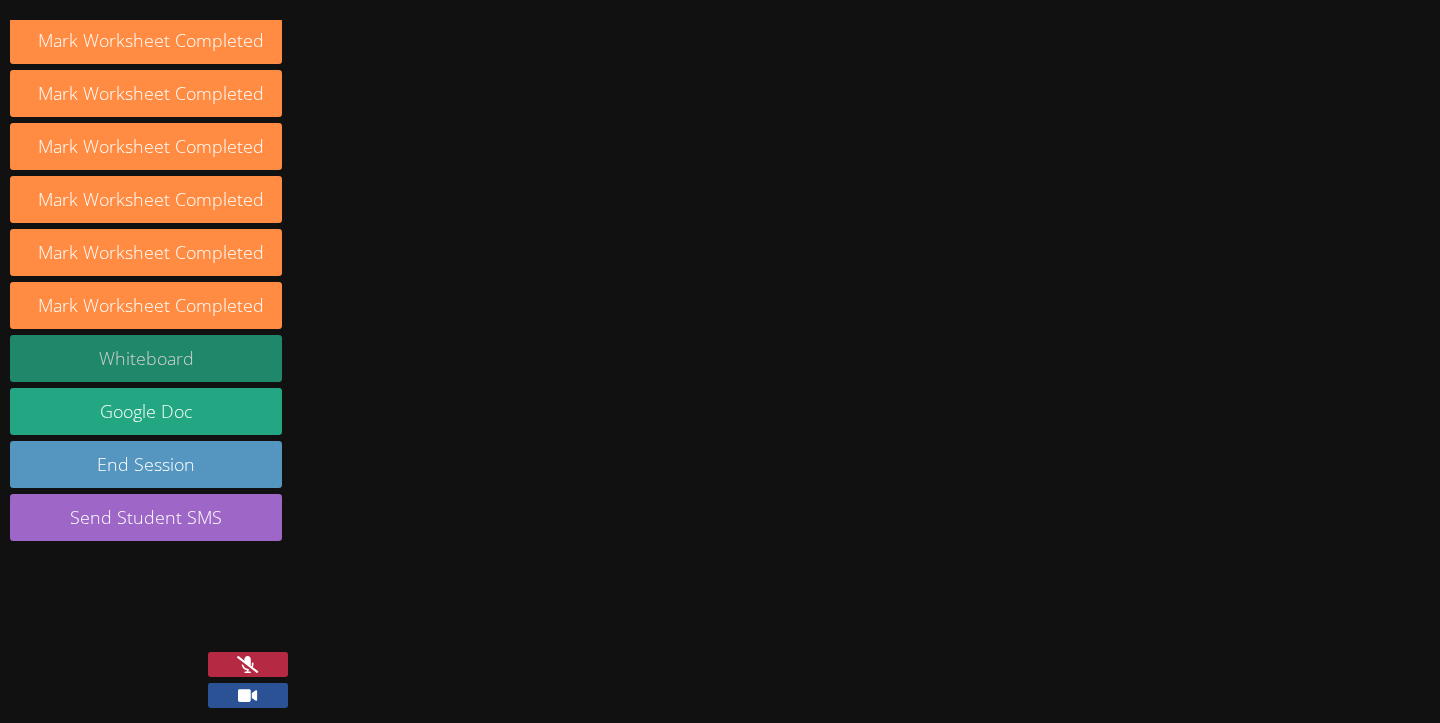 click on "Whiteboard" at bounding box center [146, 358] 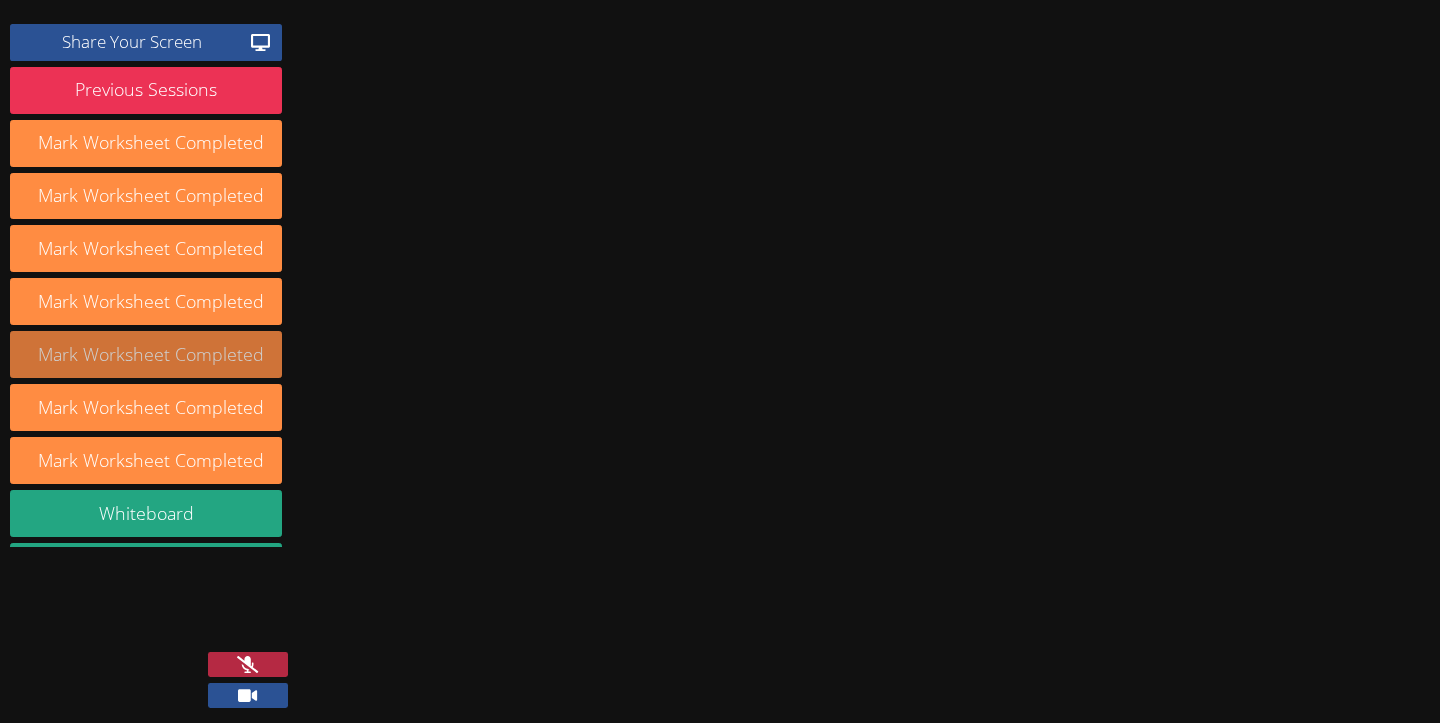 scroll, scrollTop: 0, scrollLeft: 0, axis: both 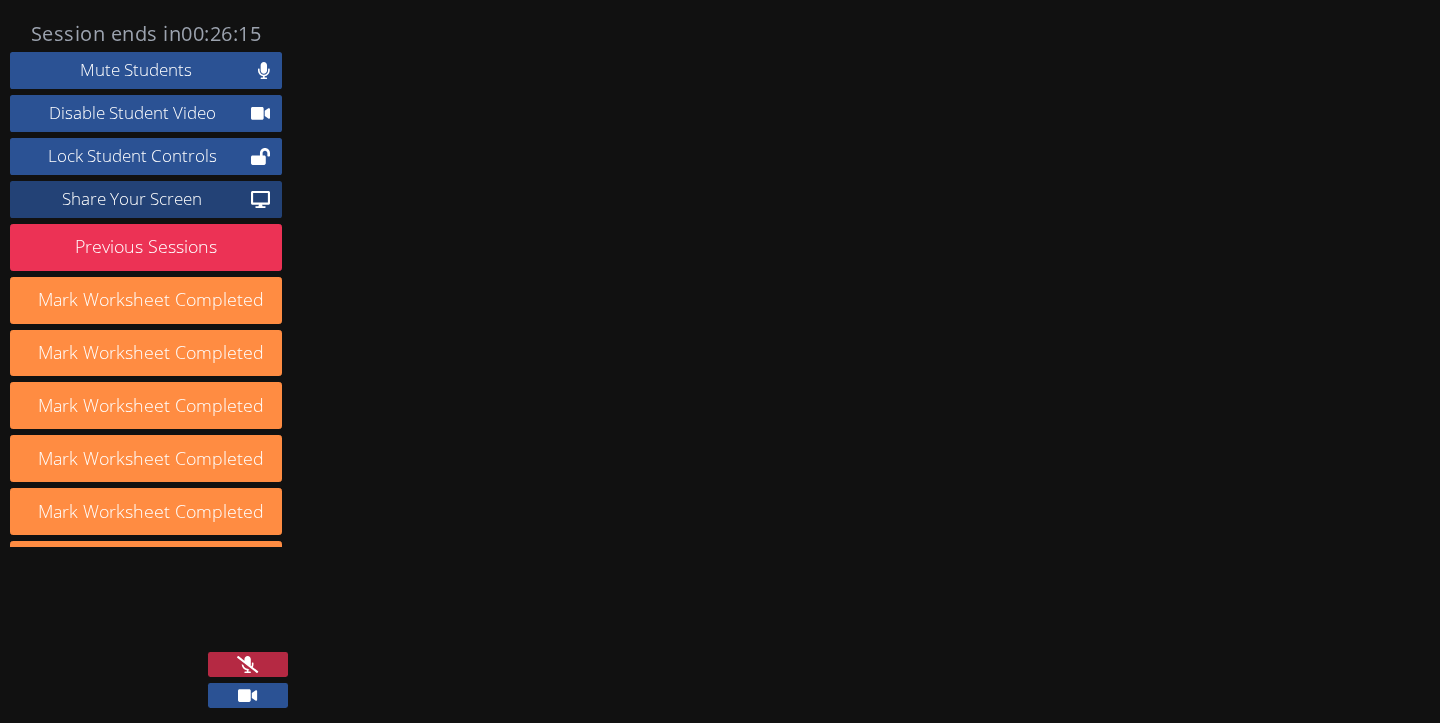 click on "Share Your Screen" at bounding box center [132, 199] 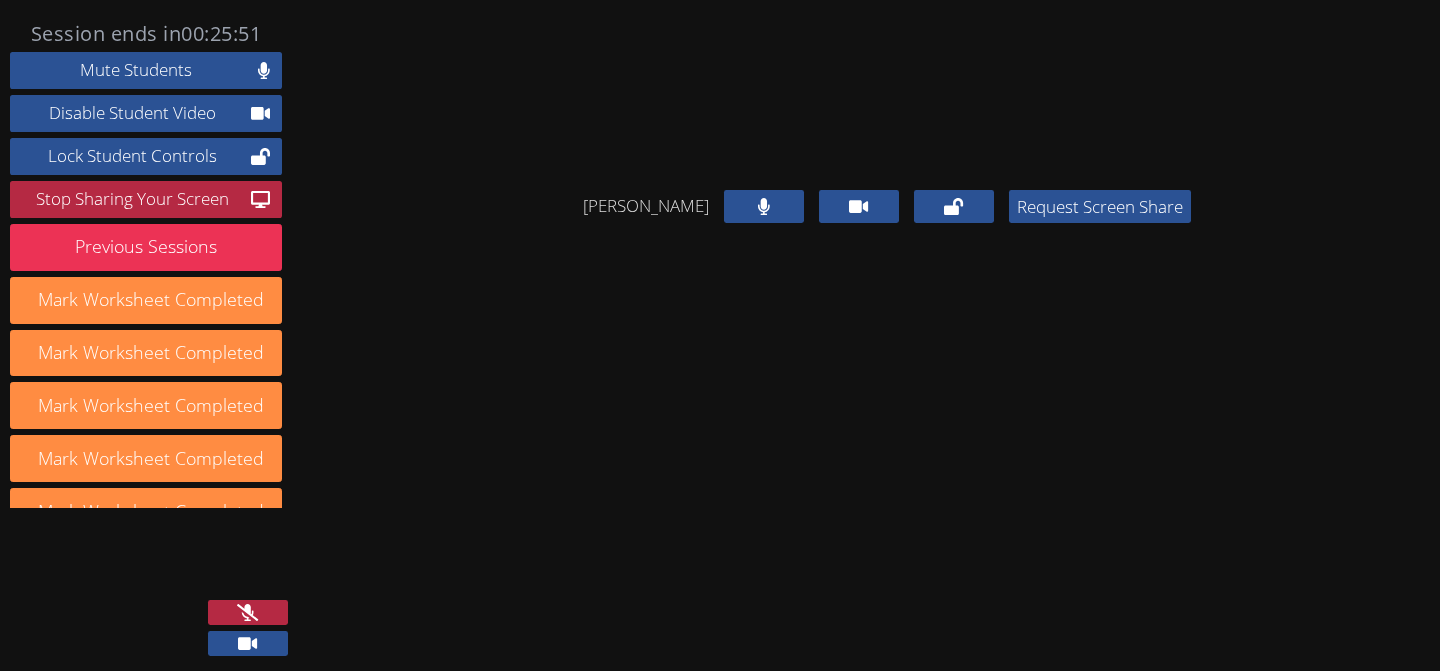 click at bounding box center [248, 612] 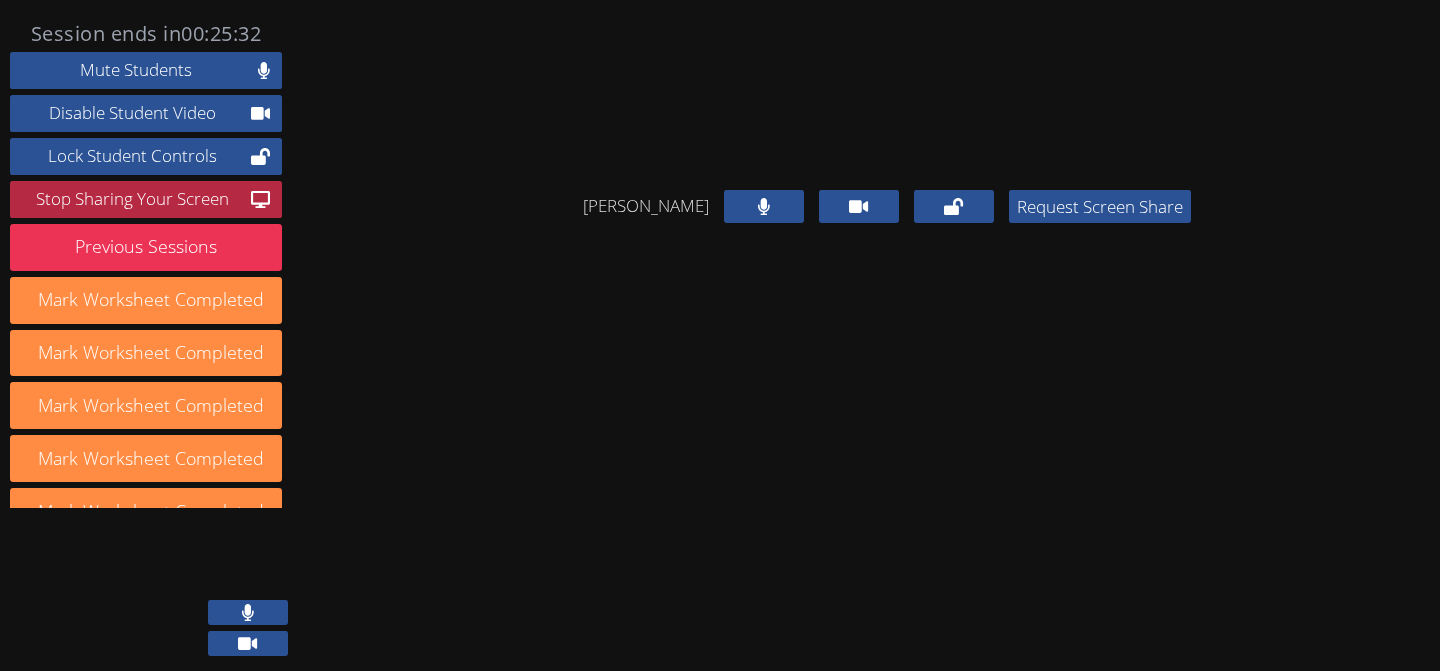 click at bounding box center [248, 612] 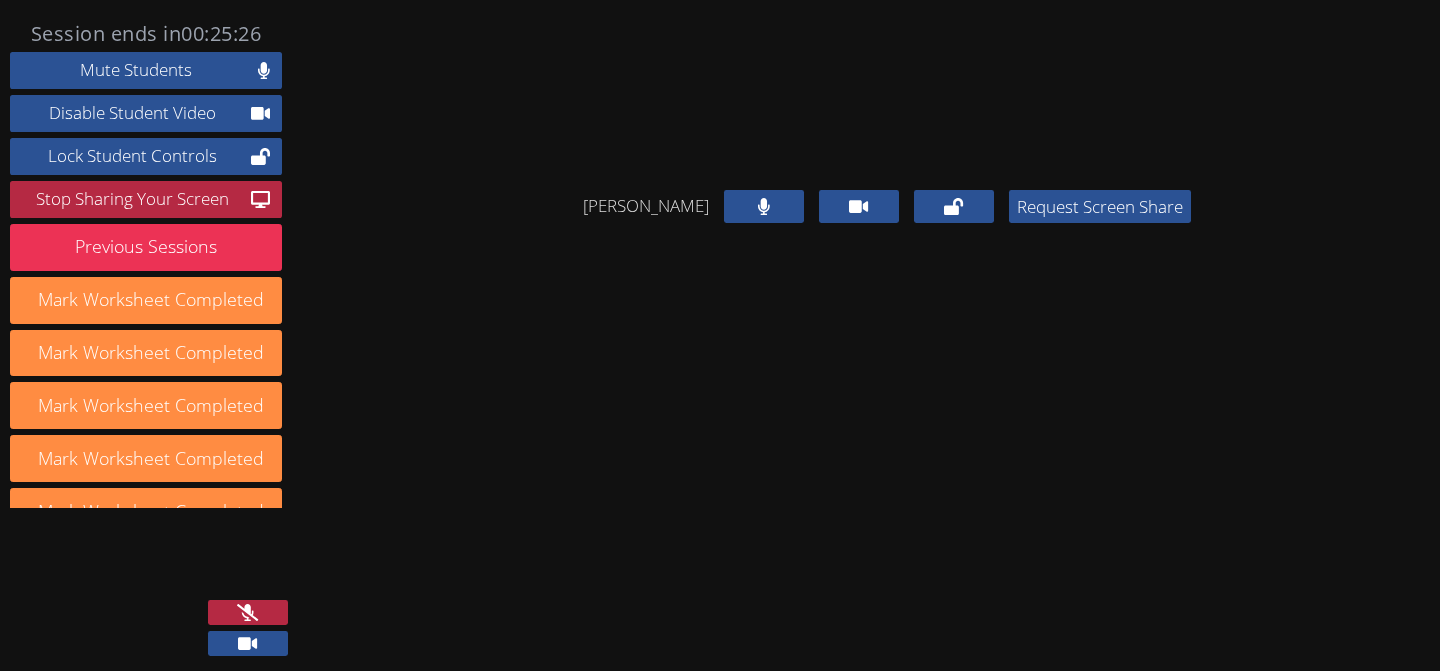 click 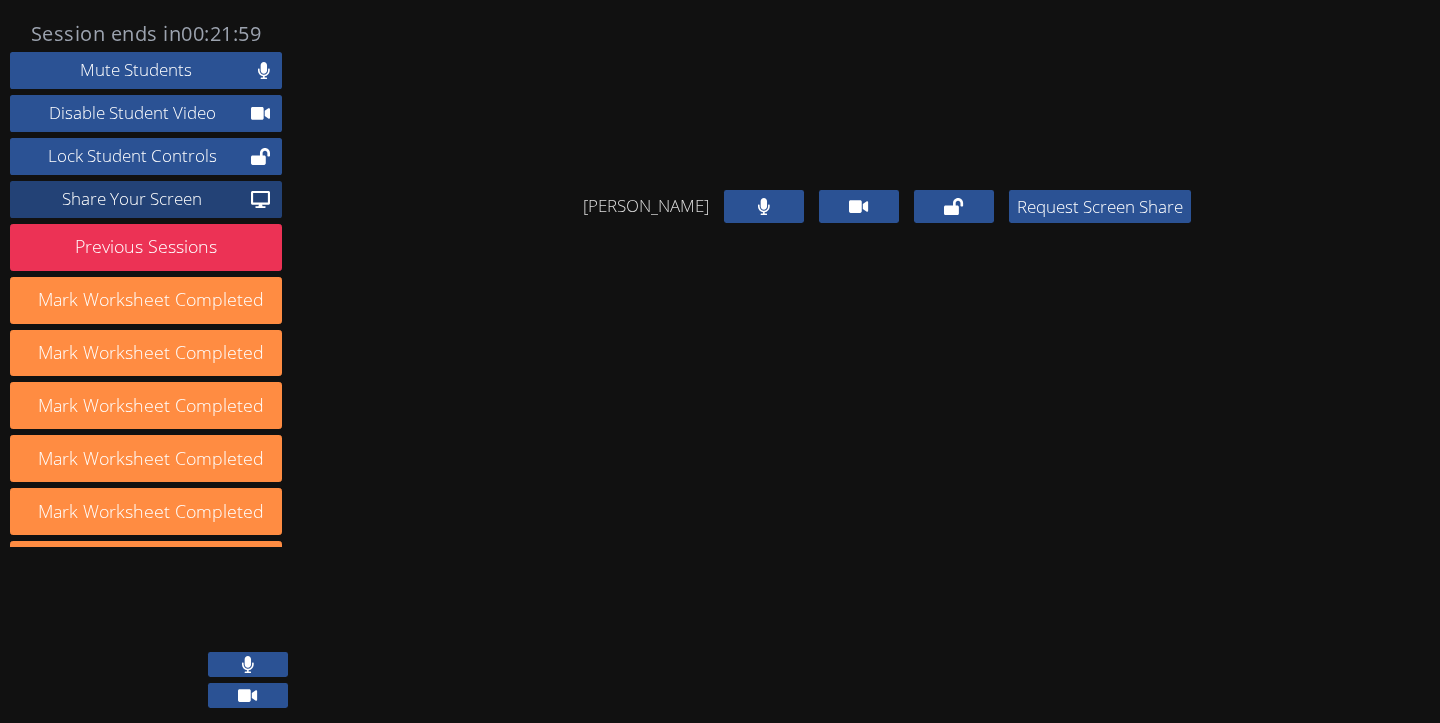 click on "Share Your Screen" at bounding box center (146, 199) 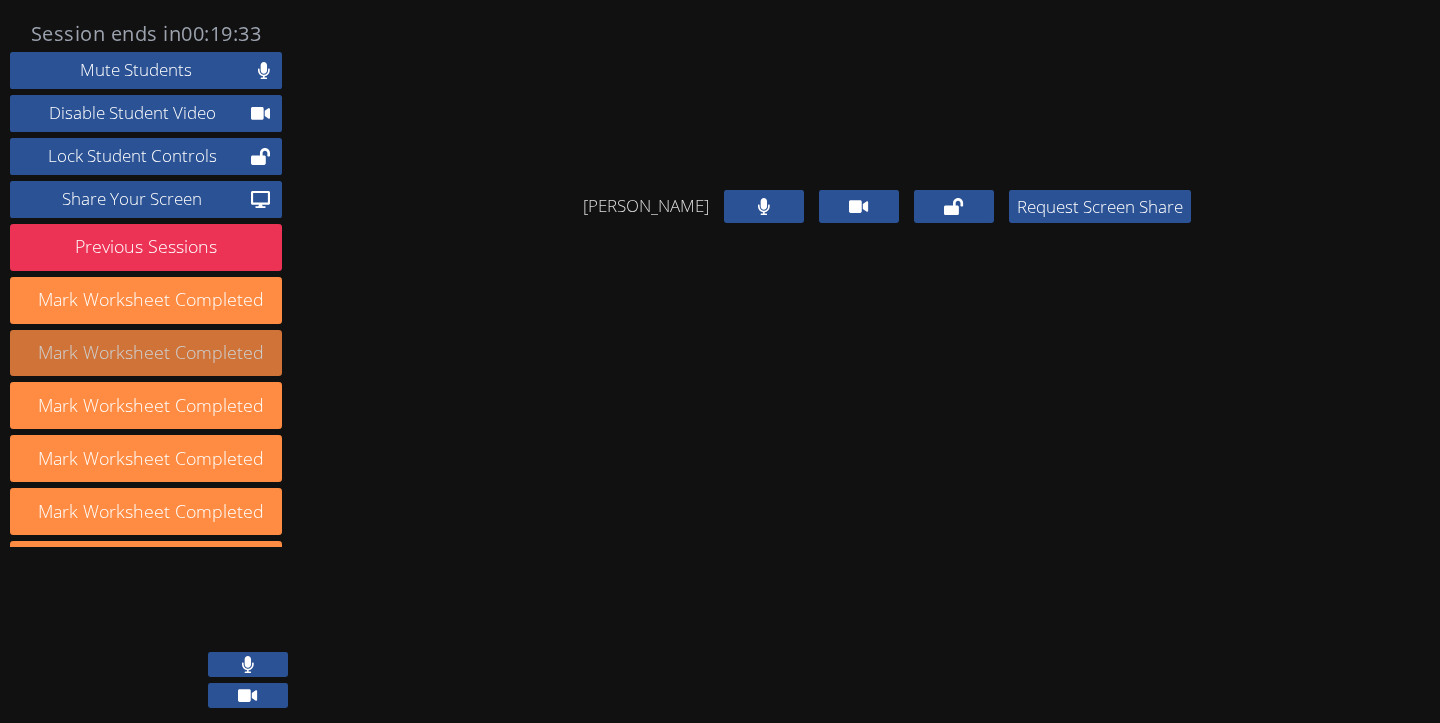 scroll, scrollTop: 312, scrollLeft: 0, axis: vertical 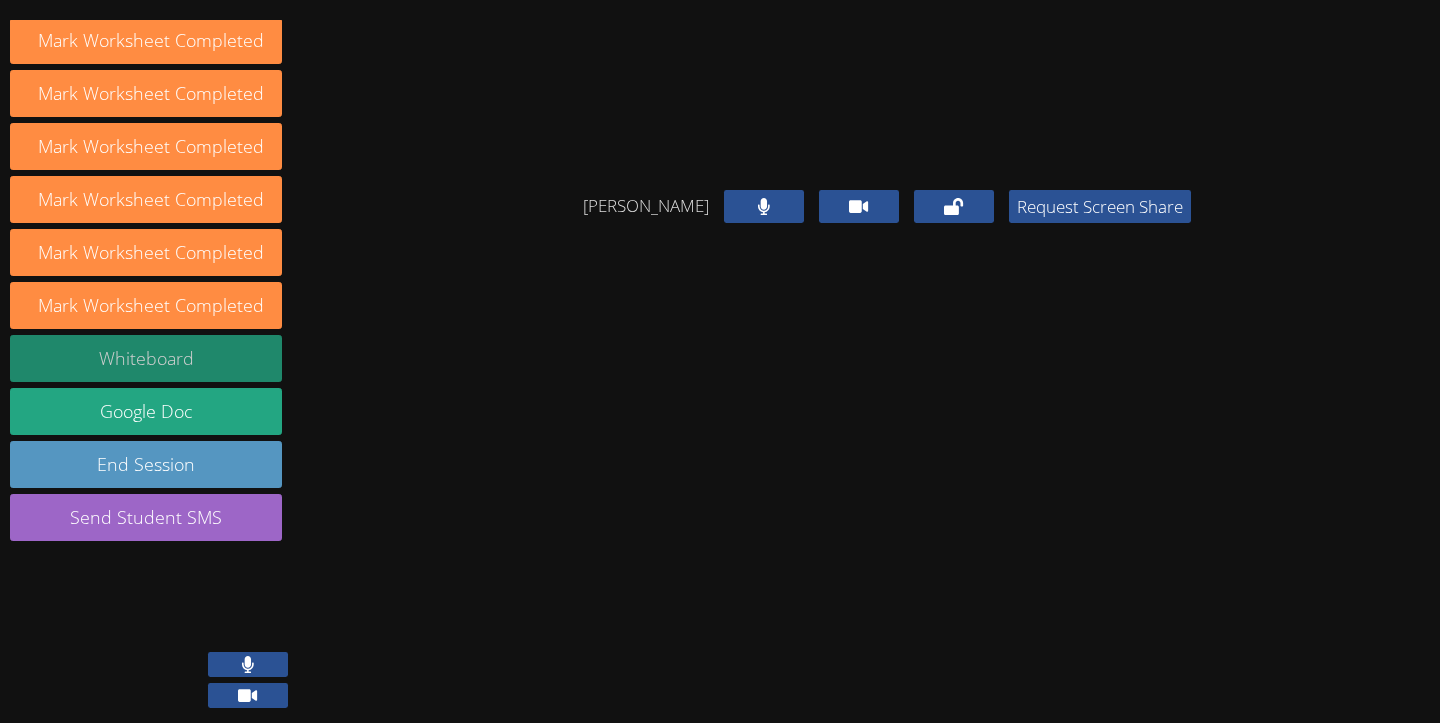 click on "Whiteboard" at bounding box center (146, 358) 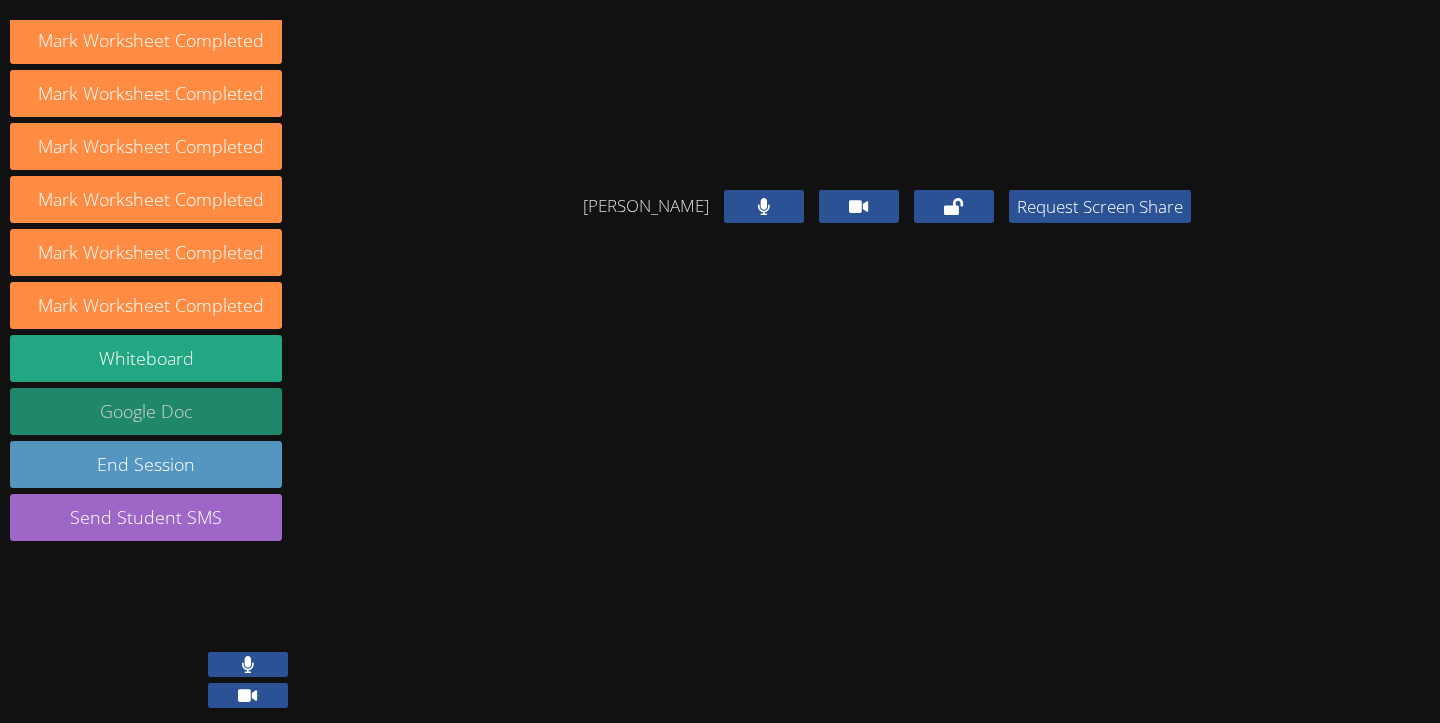 scroll, scrollTop: 0, scrollLeft: 0, axis: both 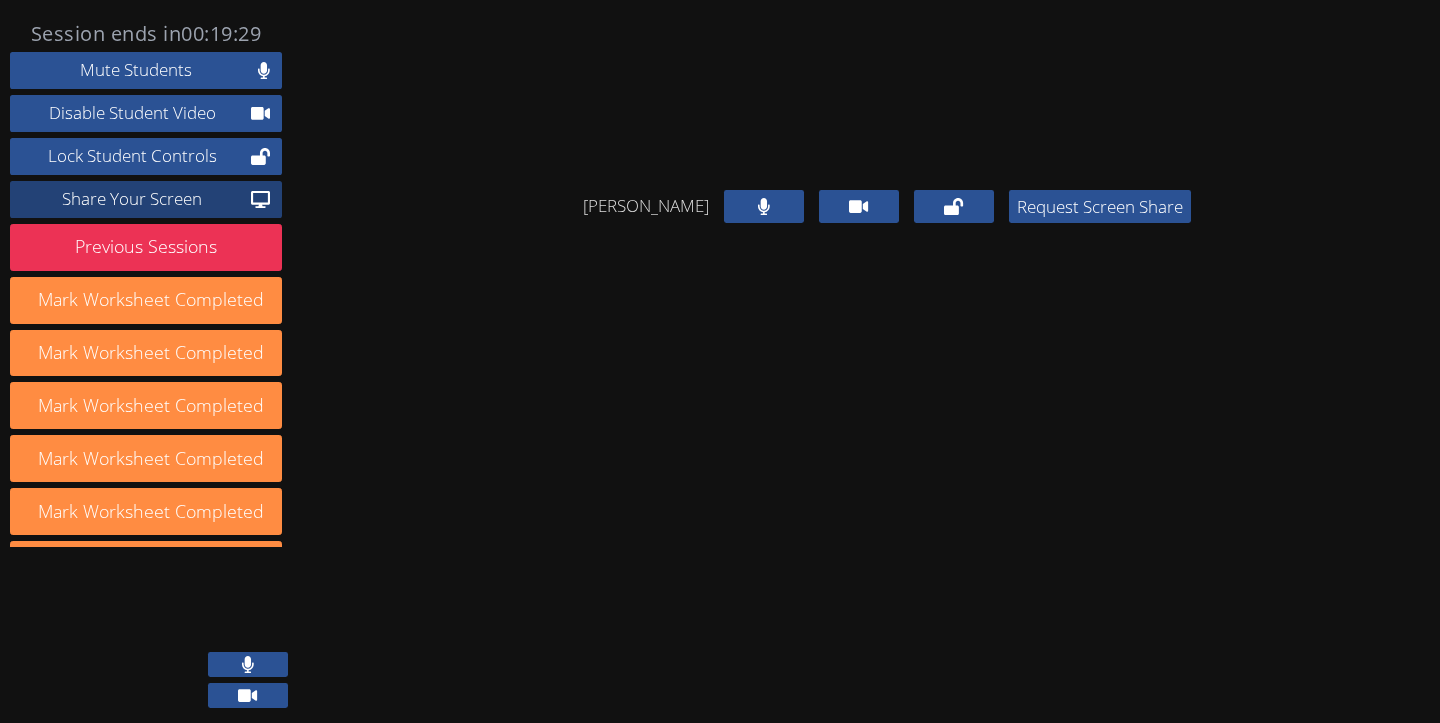 click on "Share Your Screen" at bounding box center (132, 199) 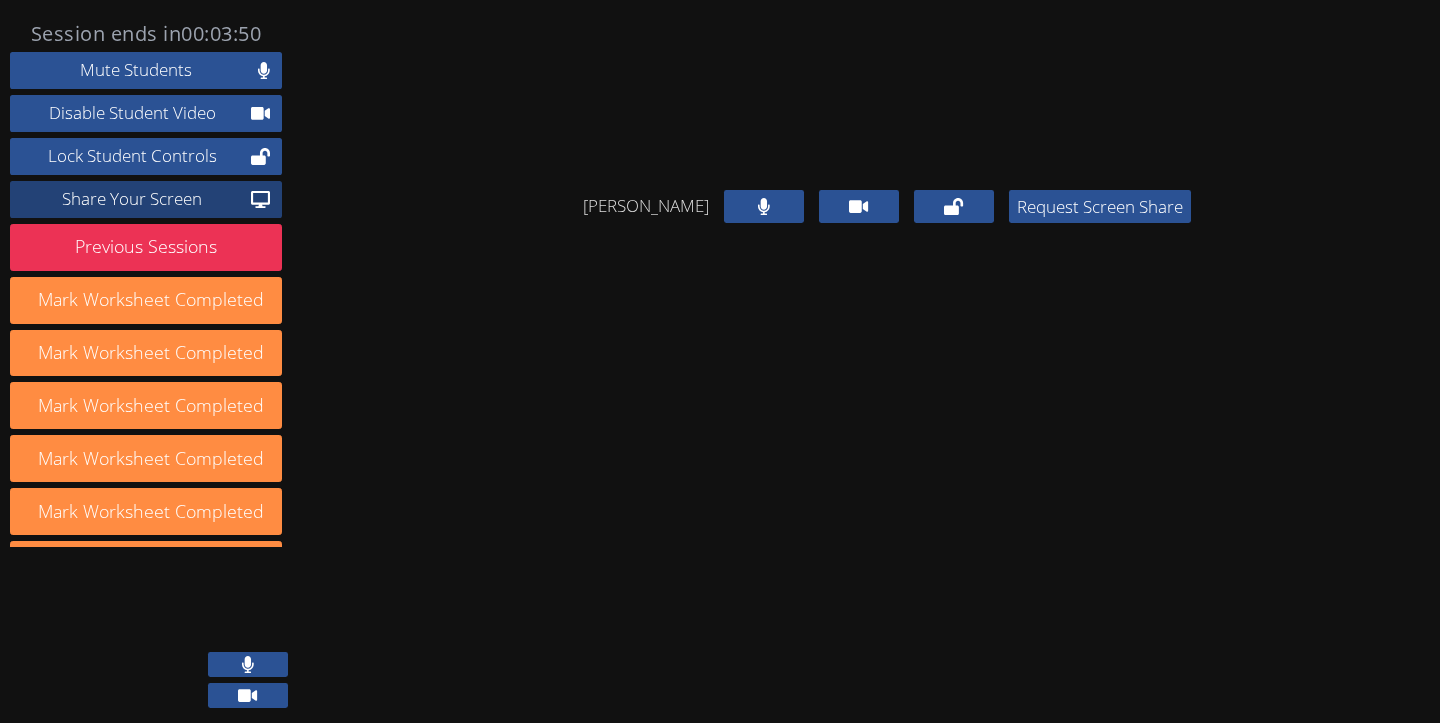 click on "Share Your Screen" at bounding box center (132, 199) 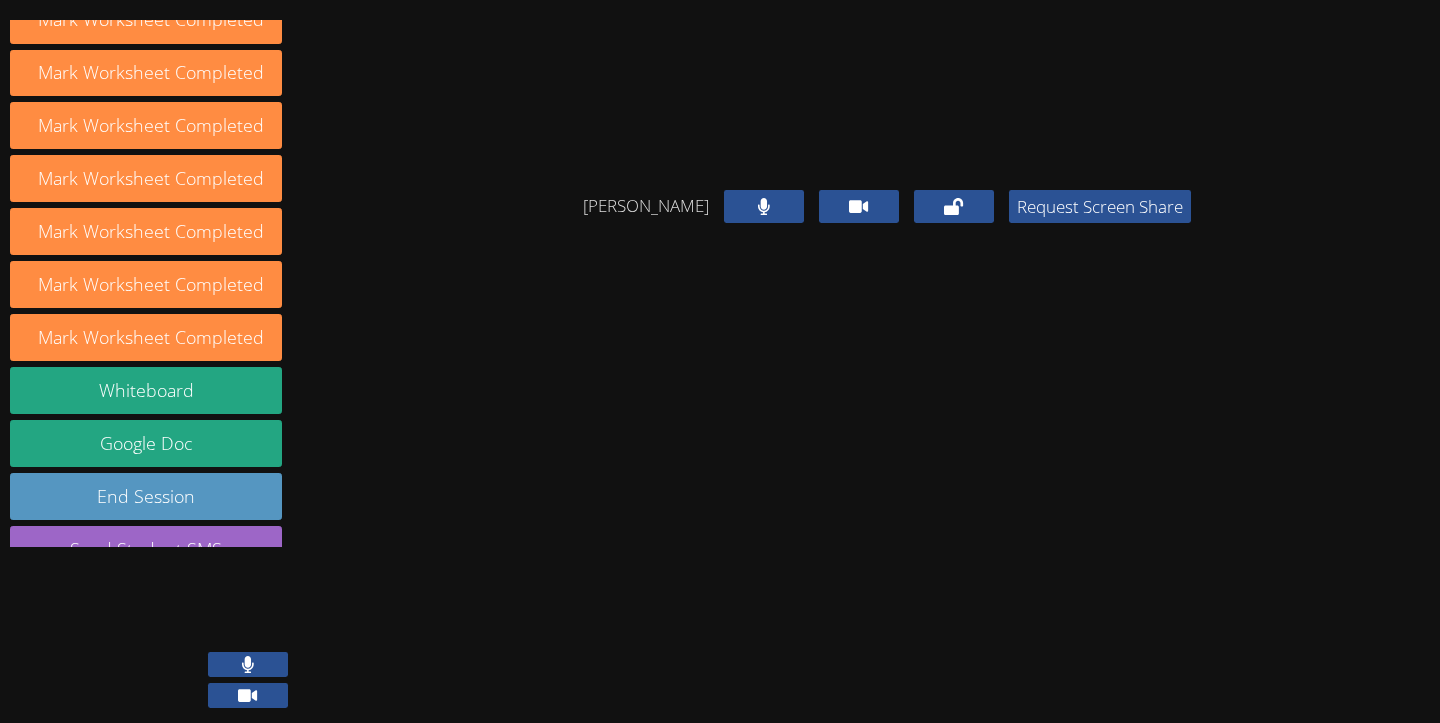 scroll, scrollTop: 340, scrollLeft: 0, axis: vertical 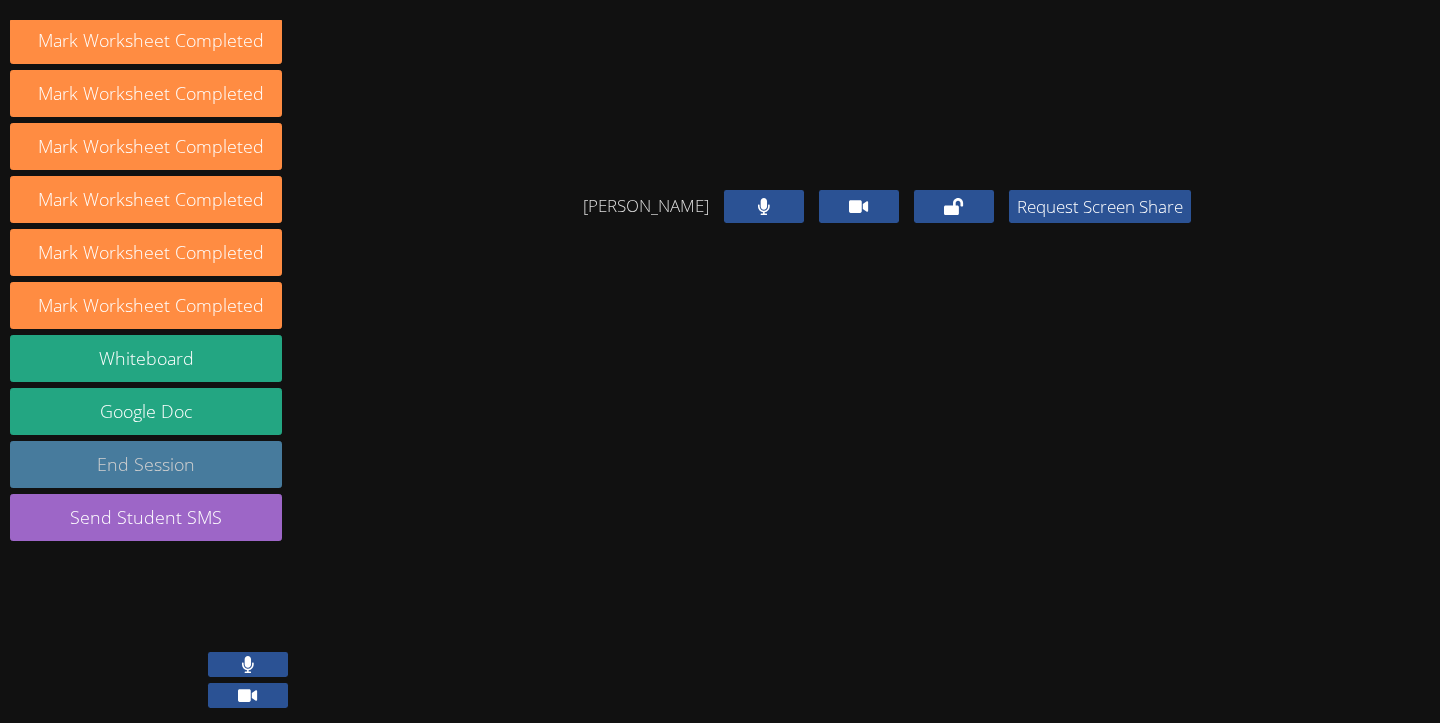 click on "End Session" at bounding box center (146, 464) 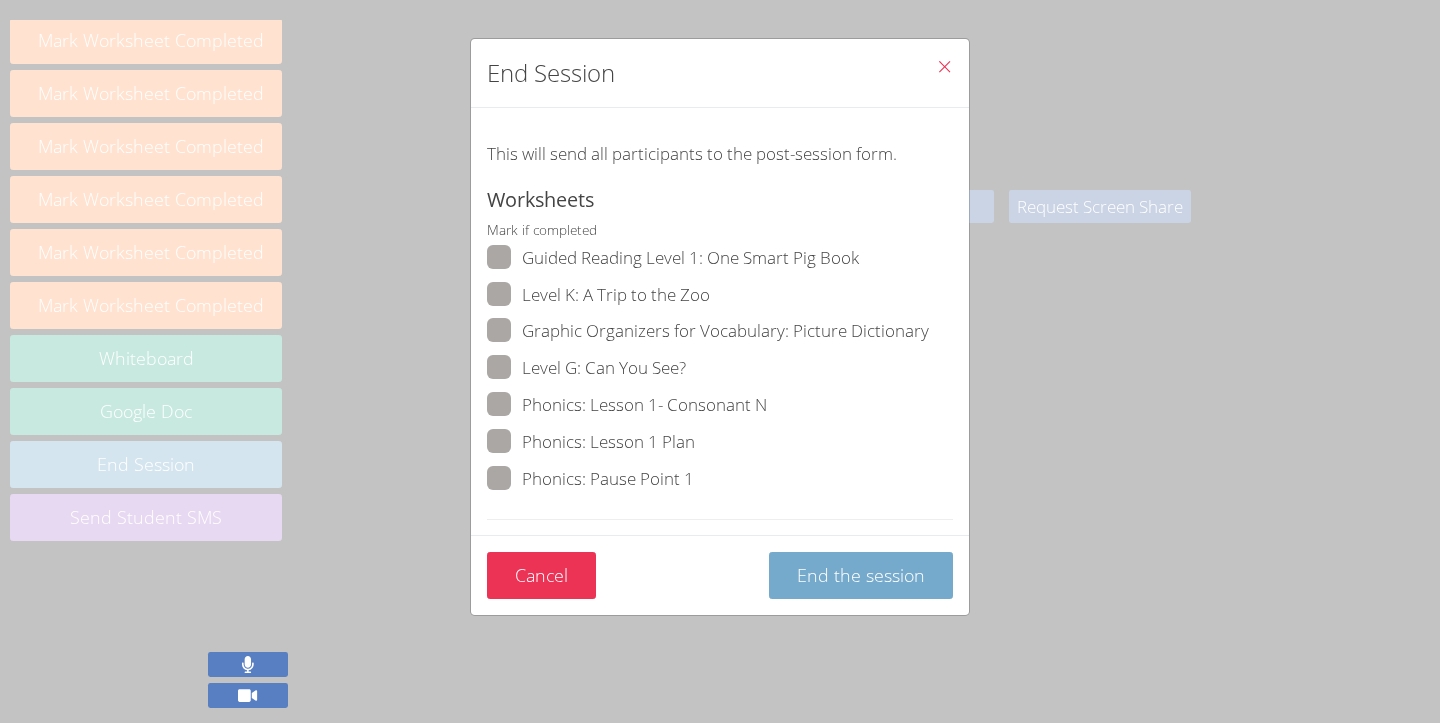 click on "End the session" at bounding box center (861, 575) 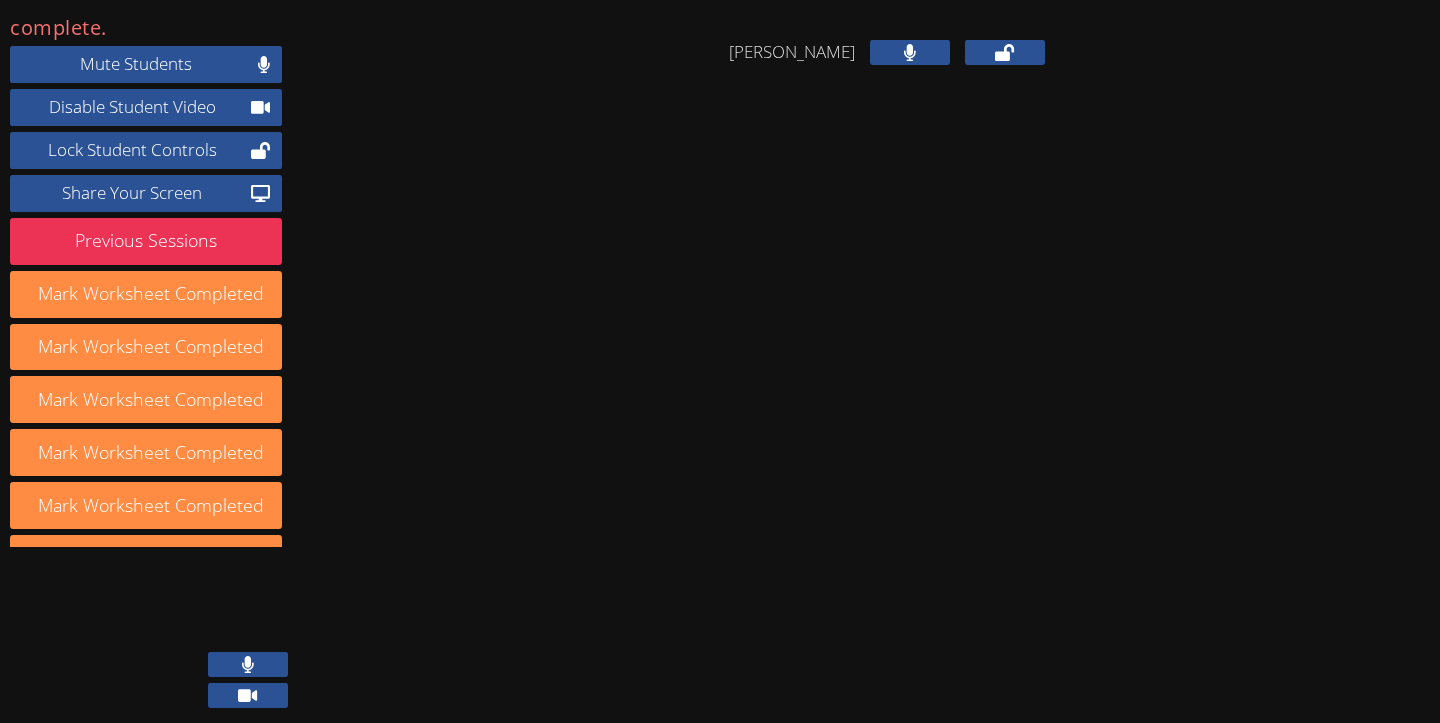 scroll, scrollTop: 340, scrollLeft: 0, axis: vertical 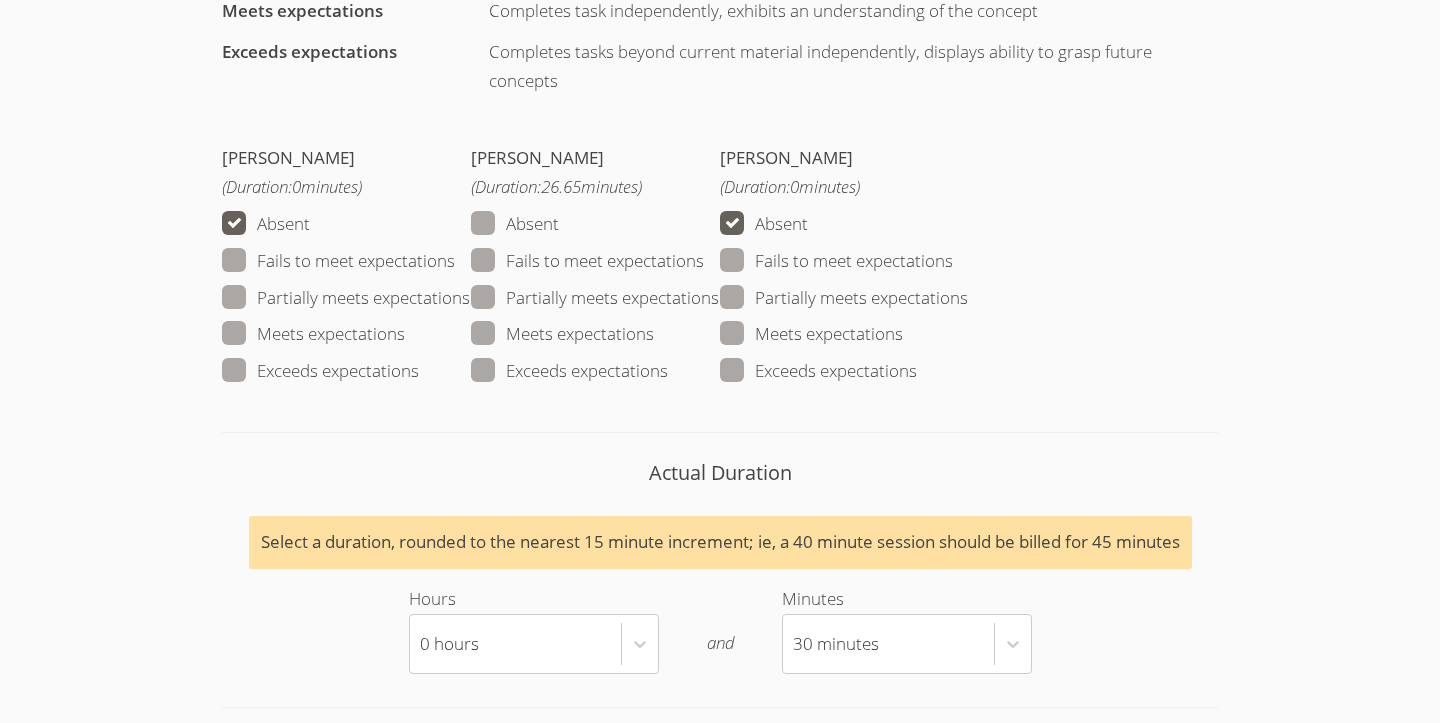 click on "Exceeds expectations" at bounding box center [569, 371] 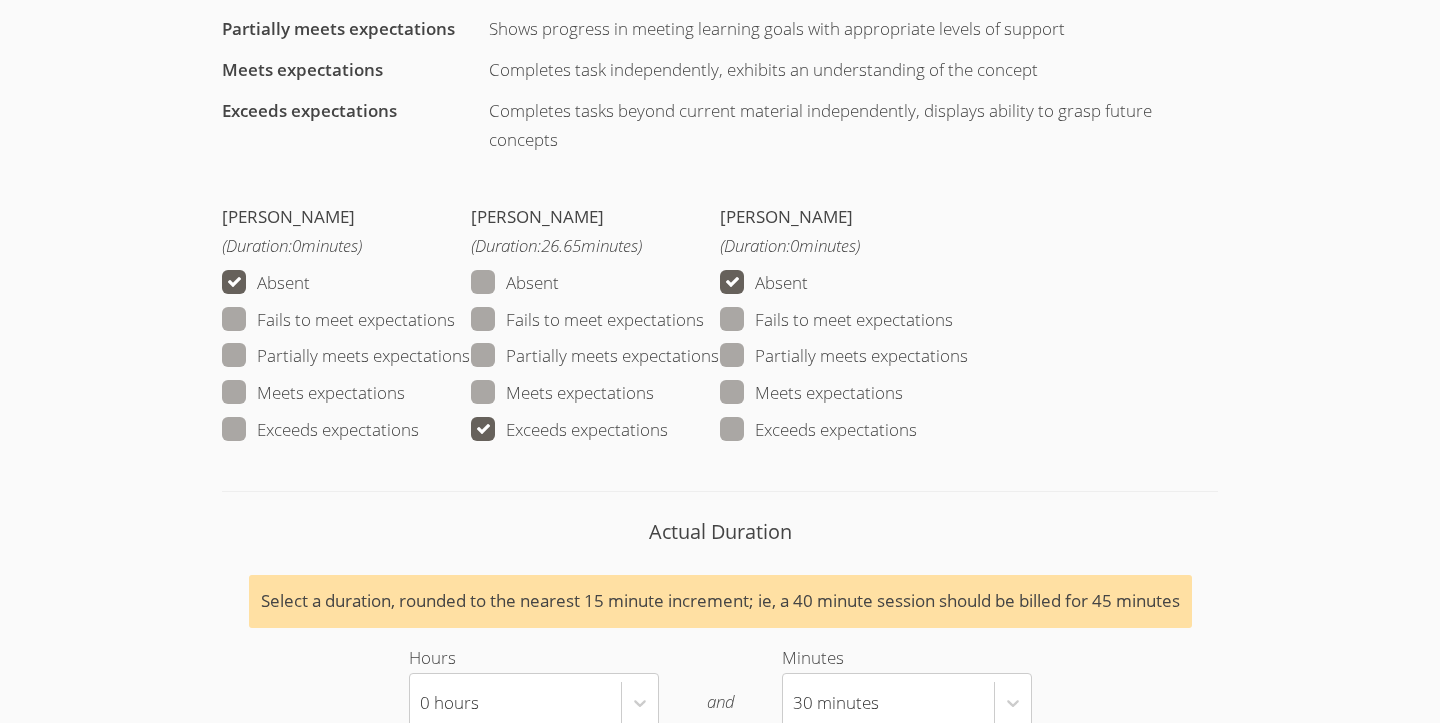 scroll, scrollTop: 1689, scrollLeft: 0, axis: vertical 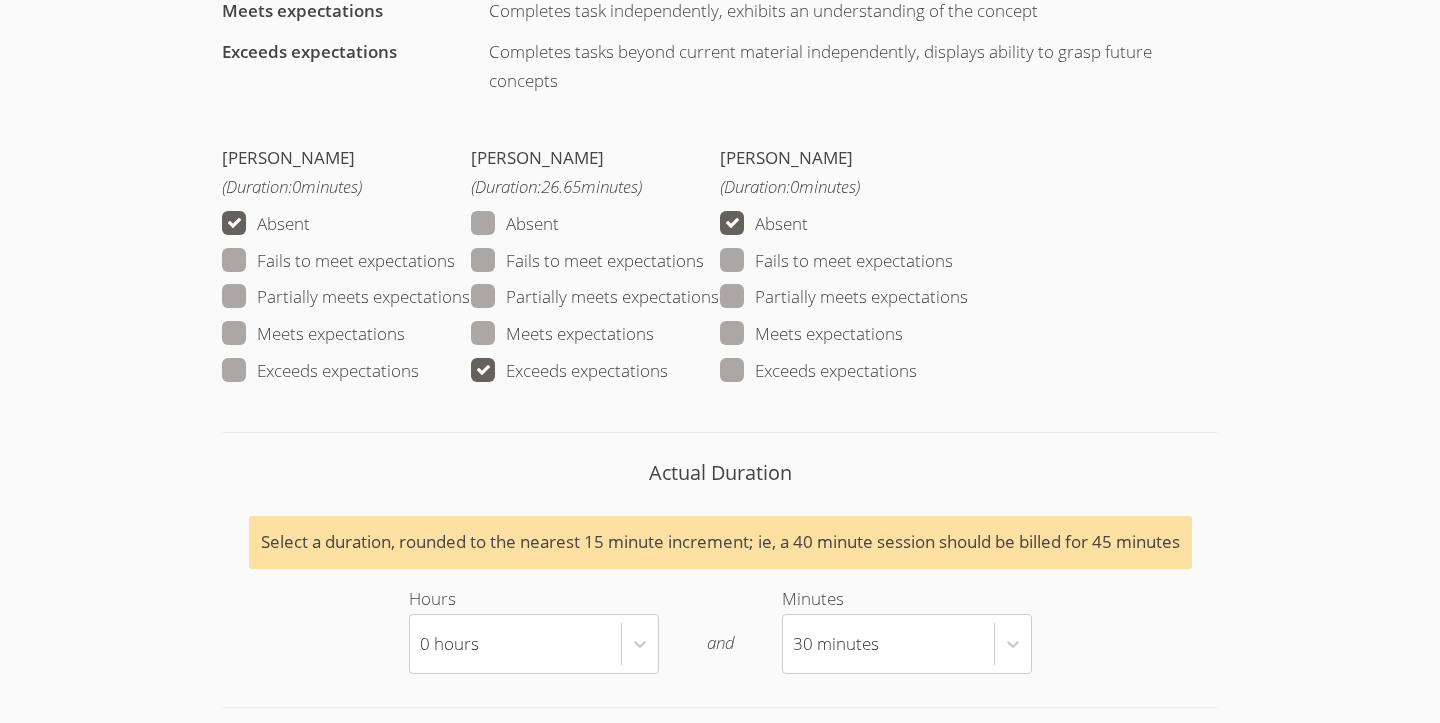click on "Exceeds expectations" at bounding box center (818, 371) 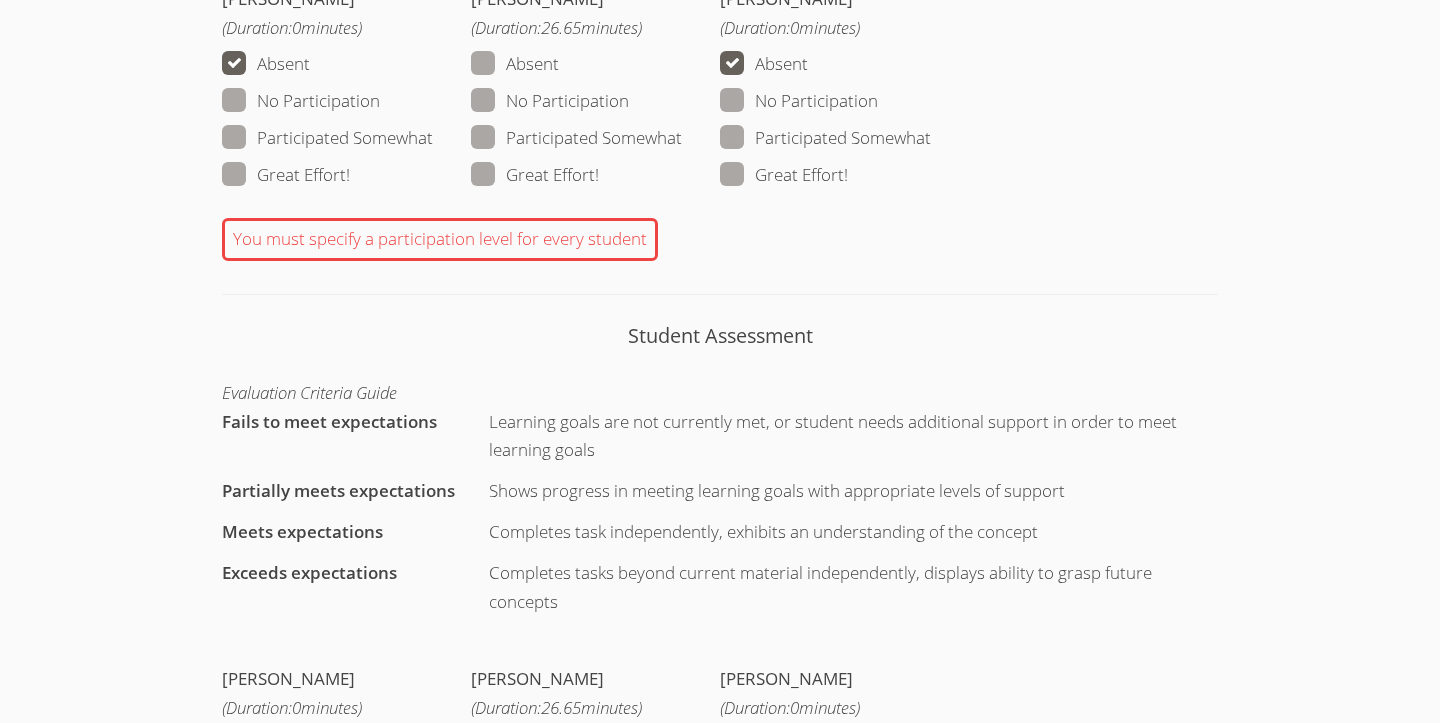 scroll, scrollTop: 1144, scrollLeft: 0, axis: vertical 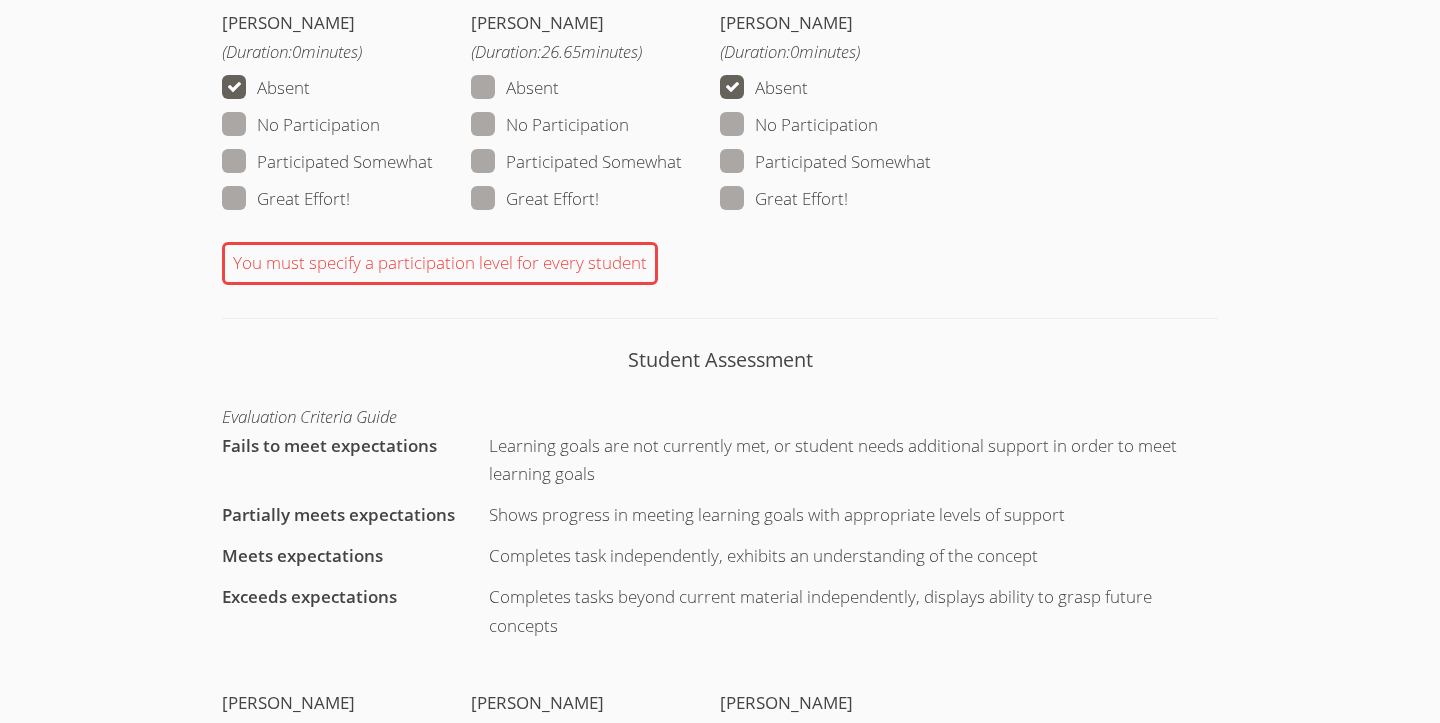 click on "Great Effort!" at bounding box center (784, 199) 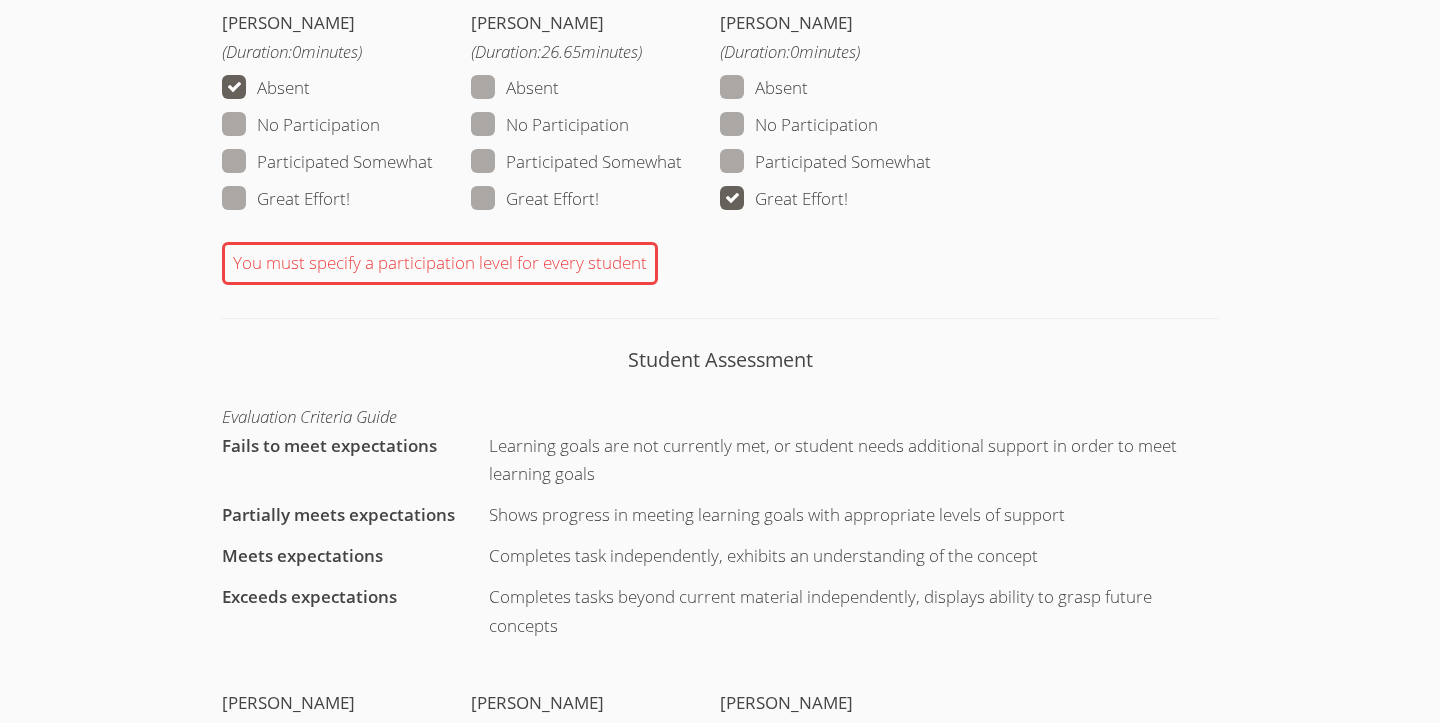 click on "Great Effort!" at bounding box center [535, 199] 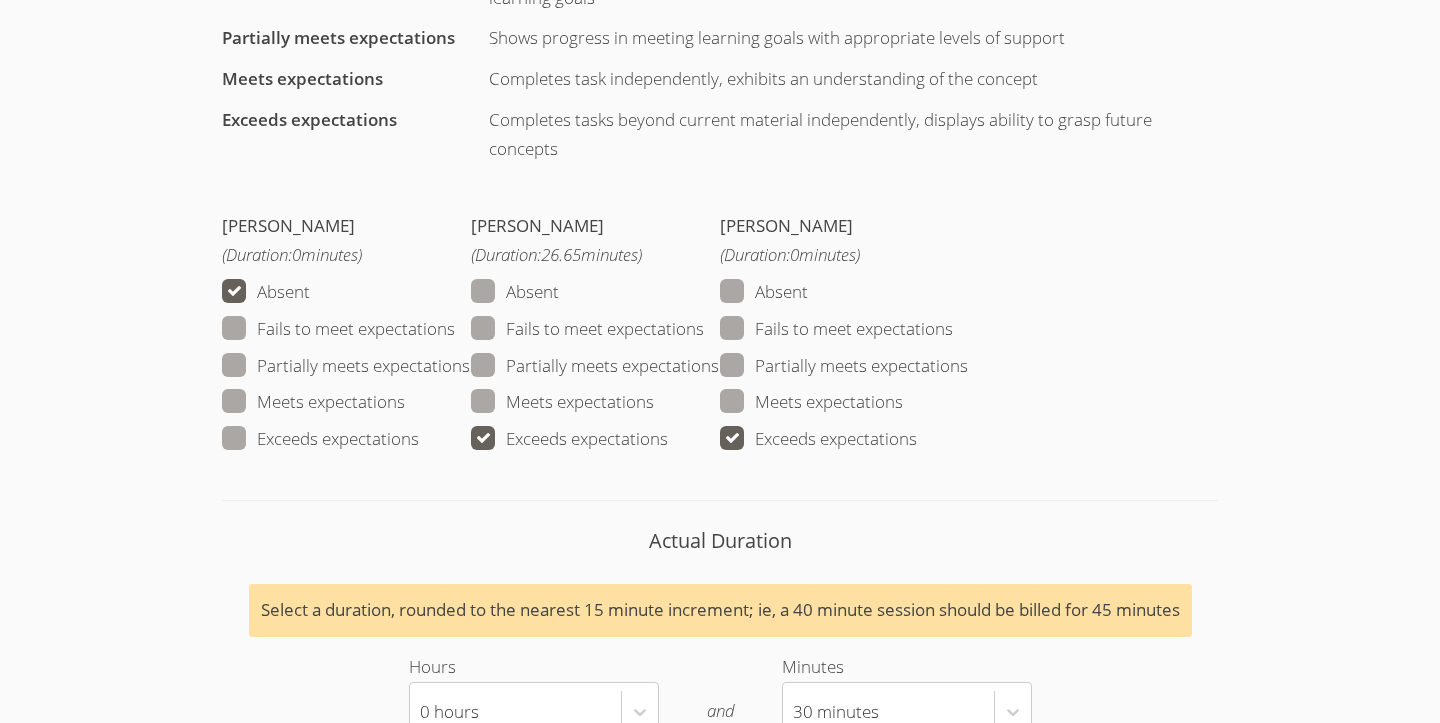 scroll, scrollTop: 2294, scrollLeft: 0, axis: vertical 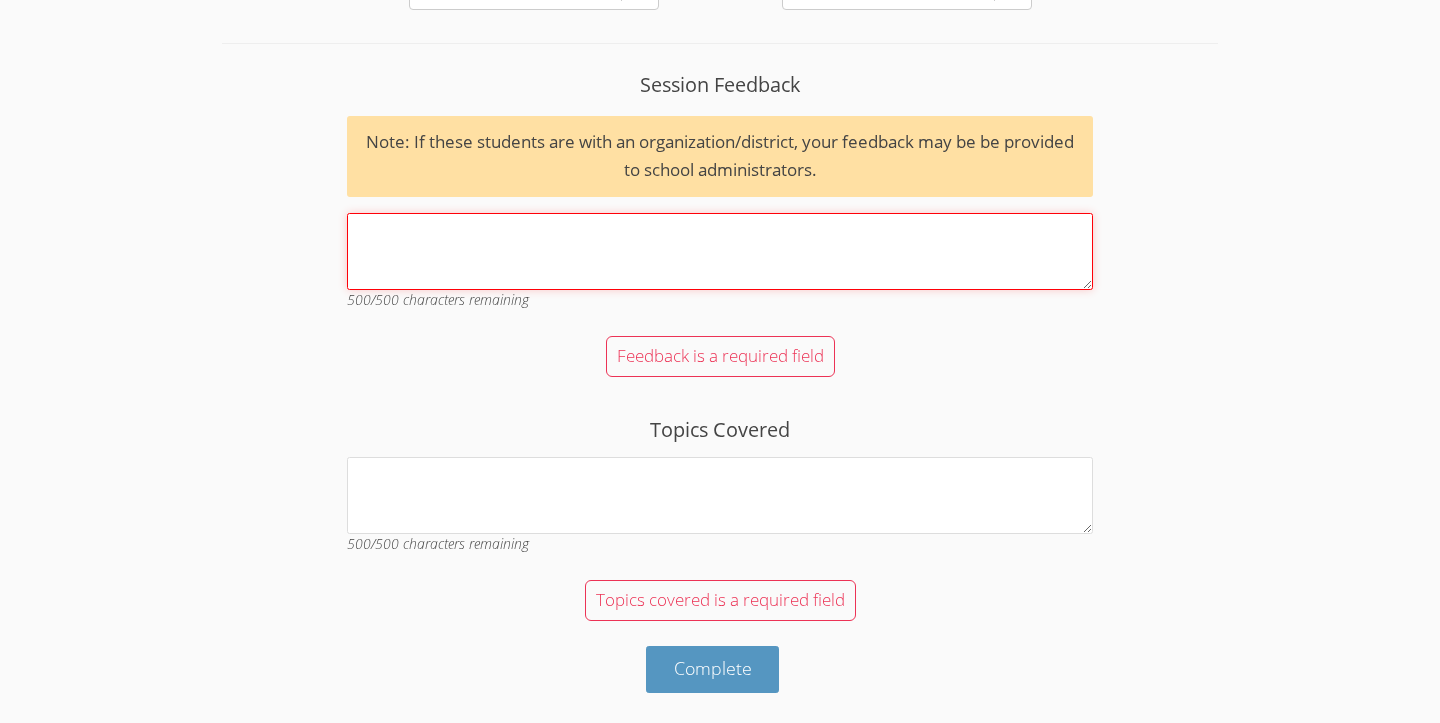 click on "Session Feedback Note: If these students are with an organization/district, your feedback may be be provided to school administrators. 500 /500 characters remaining" at bounding box center [720, 251] 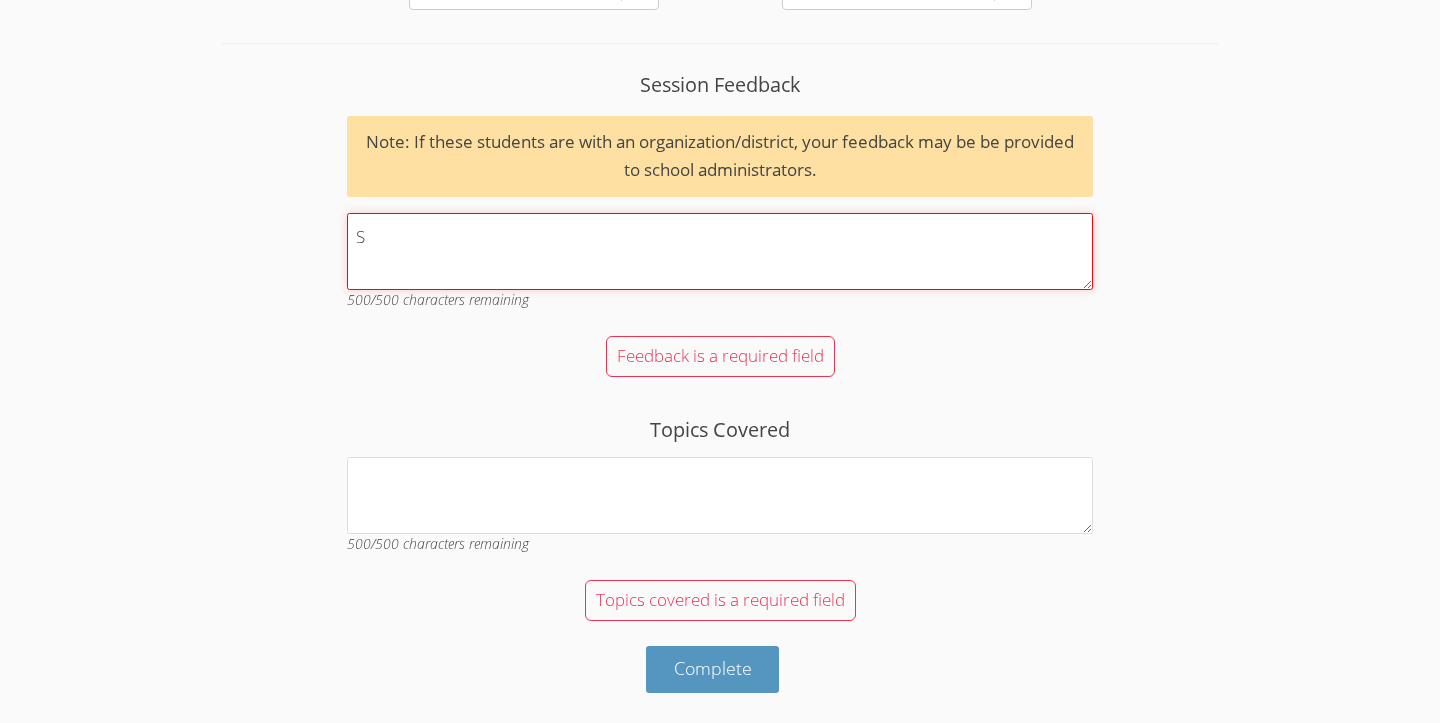 scroll, scrollTop: 2233, scrollLeft: 0, axis: vertical 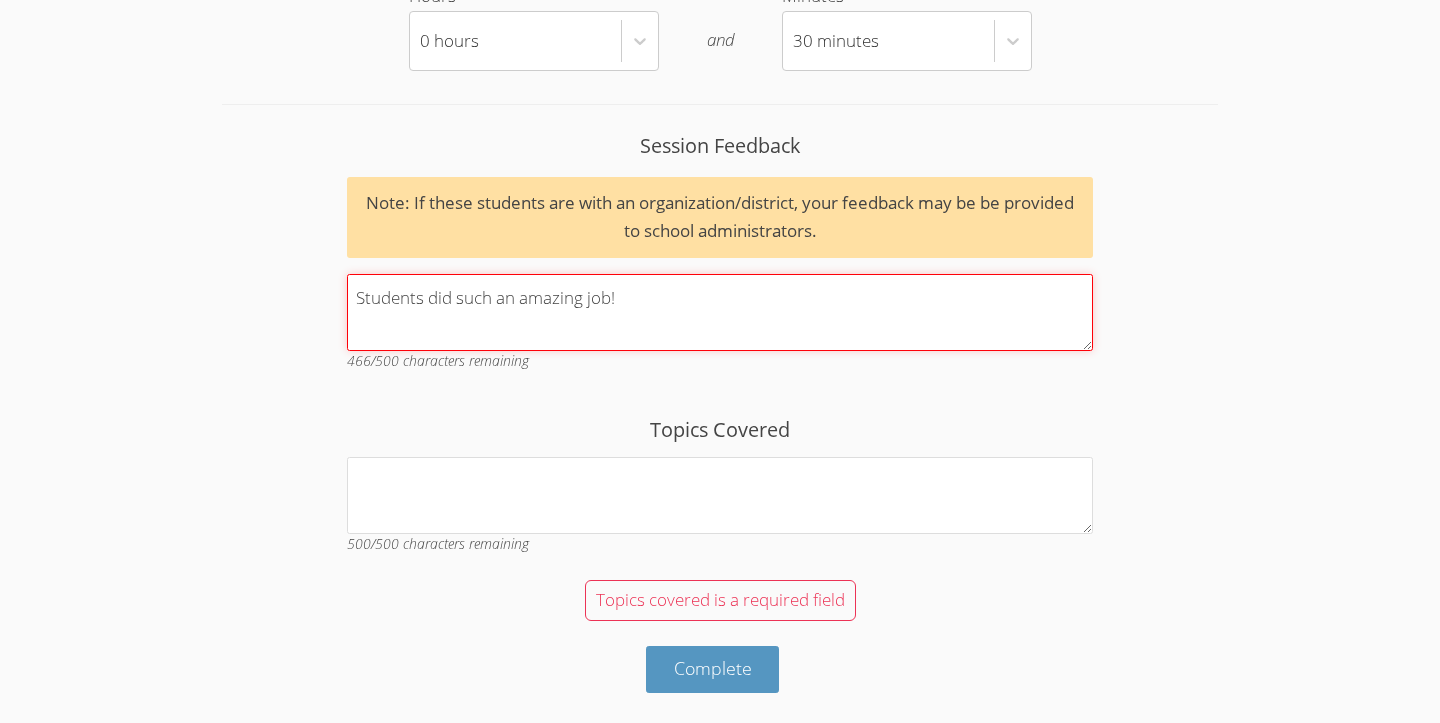 type on "Students did such an amazing job!" 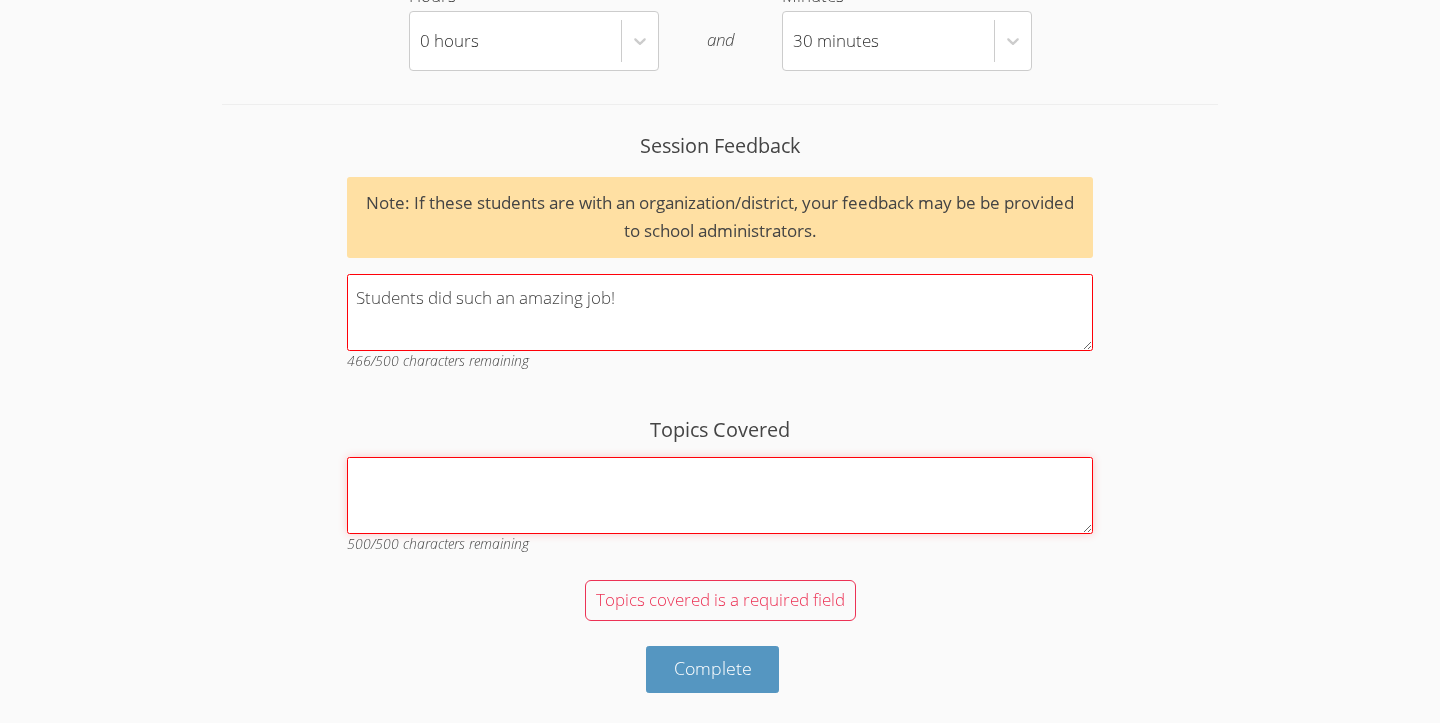 scroll, scrollTop: 2172, scrollLeft: 0, axis: vertical 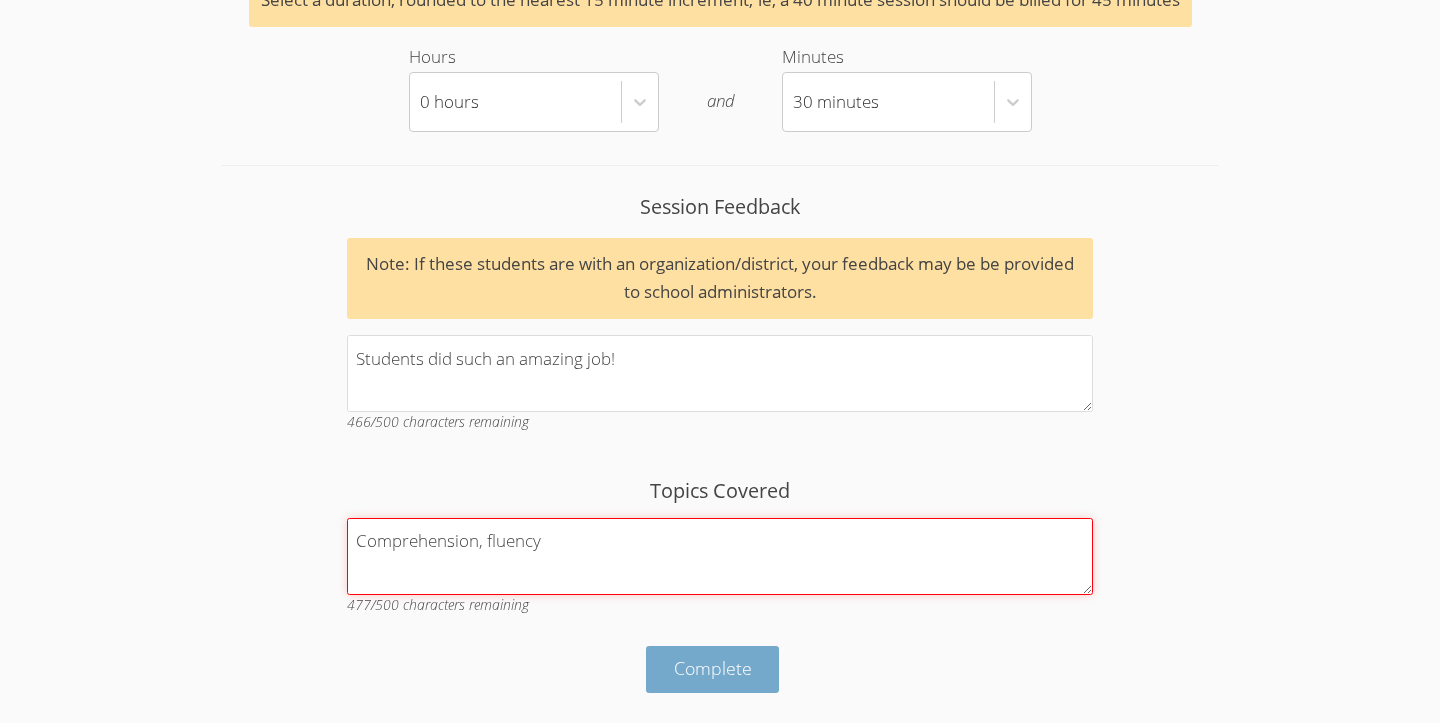 type on "Comprehension, fluency" 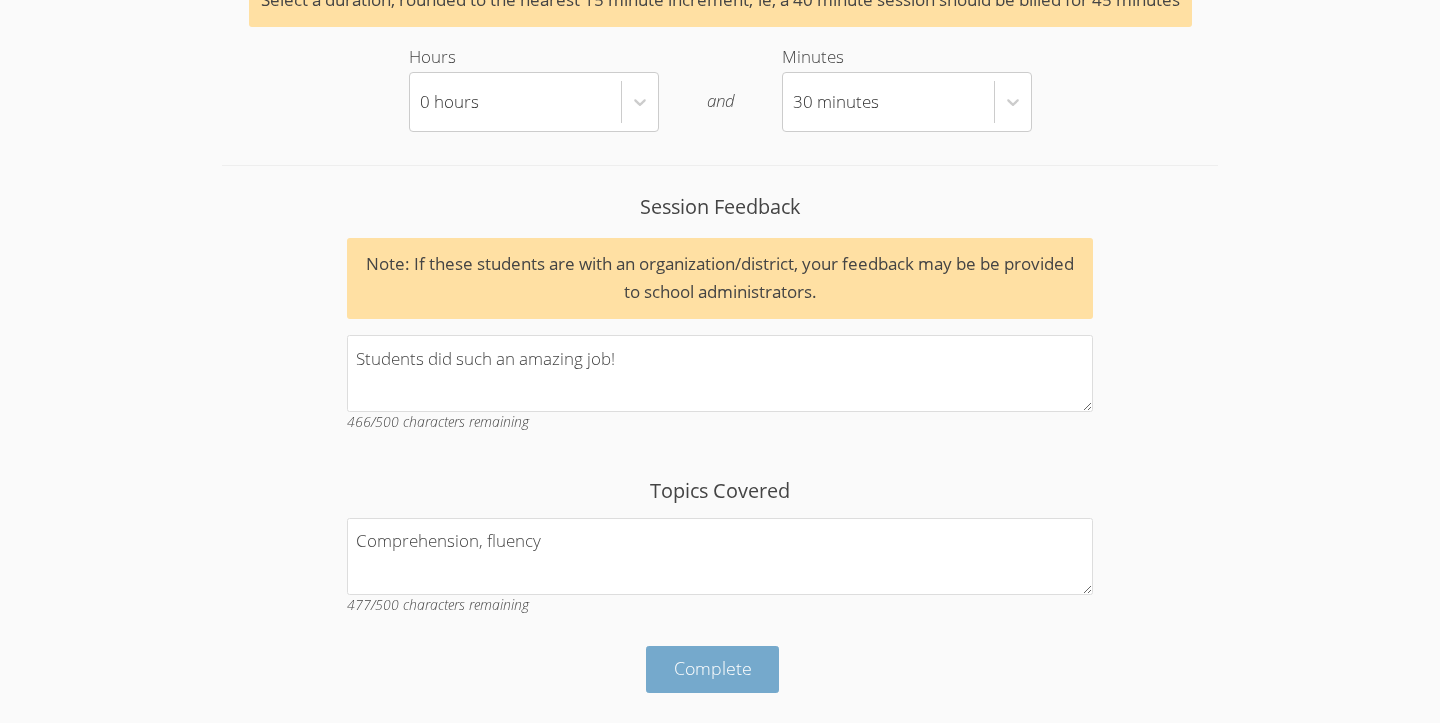 click on "Complete" at bounding box center [713, 669] 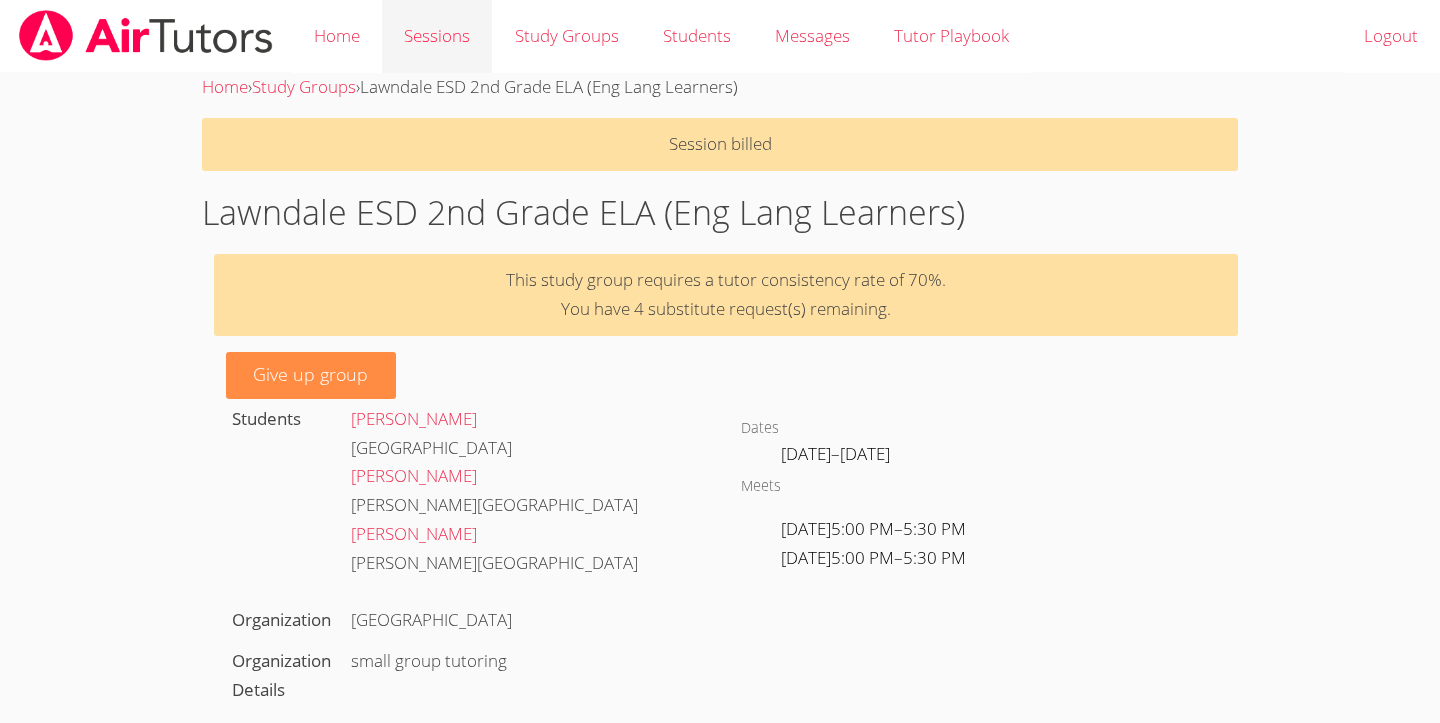 scroll, scrollTop: 0, scrollLeft: 0, axis: both 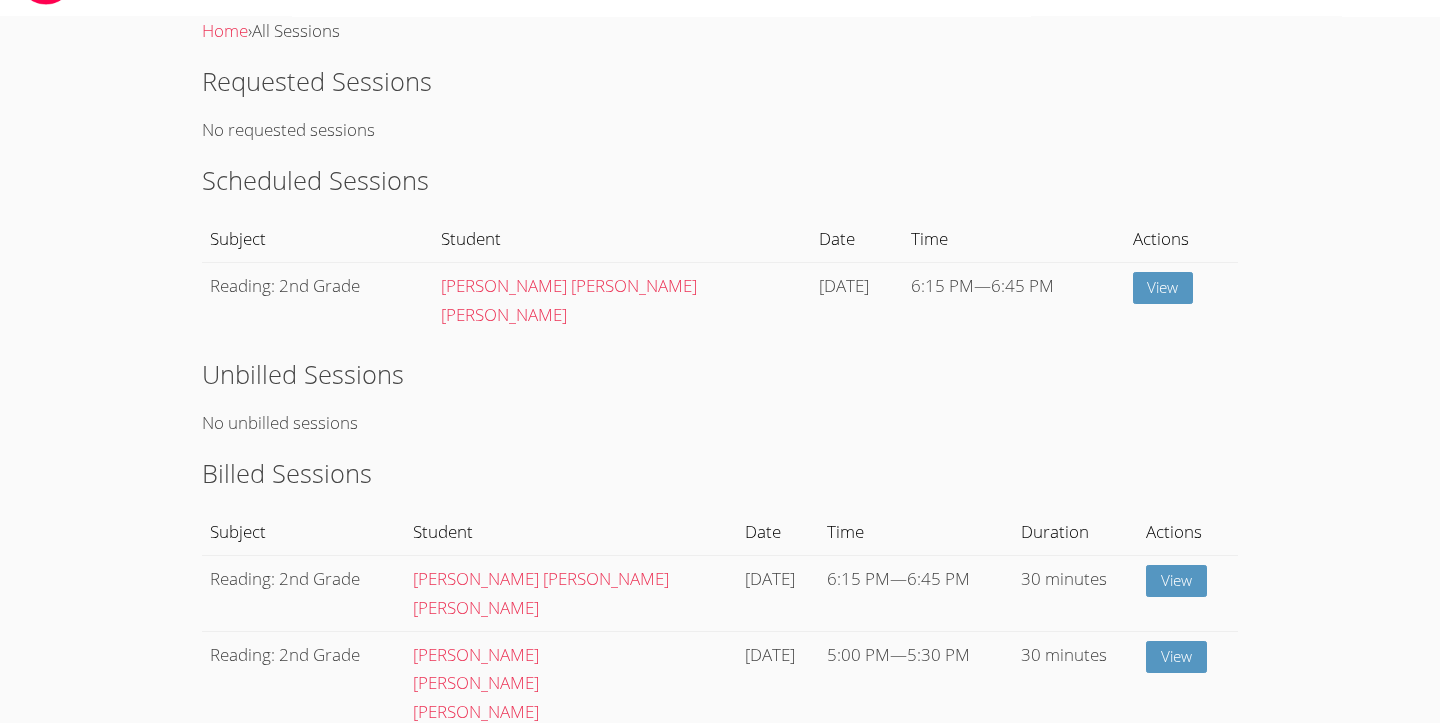 click on "Scheduled Sessions" at bounding box center (720, 180) 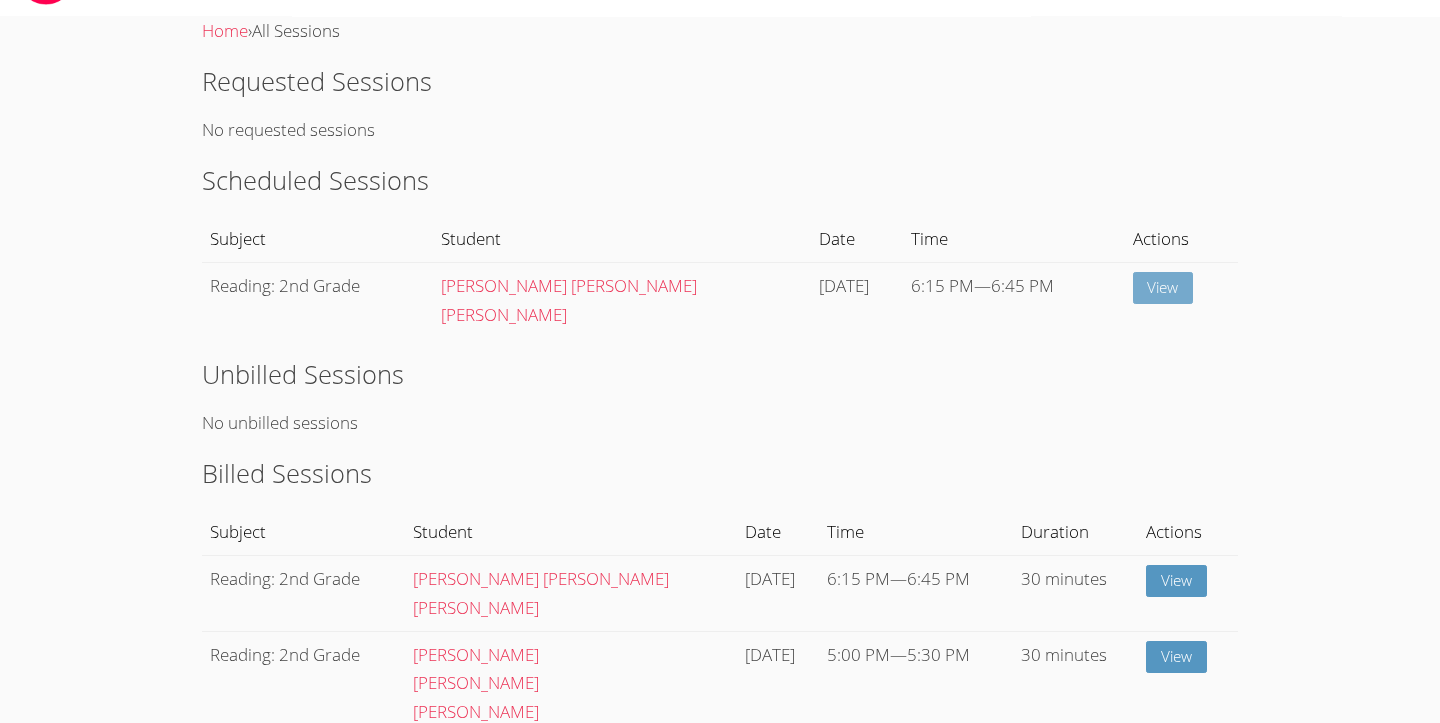 click on "View" at bounding box center (1163, 288) 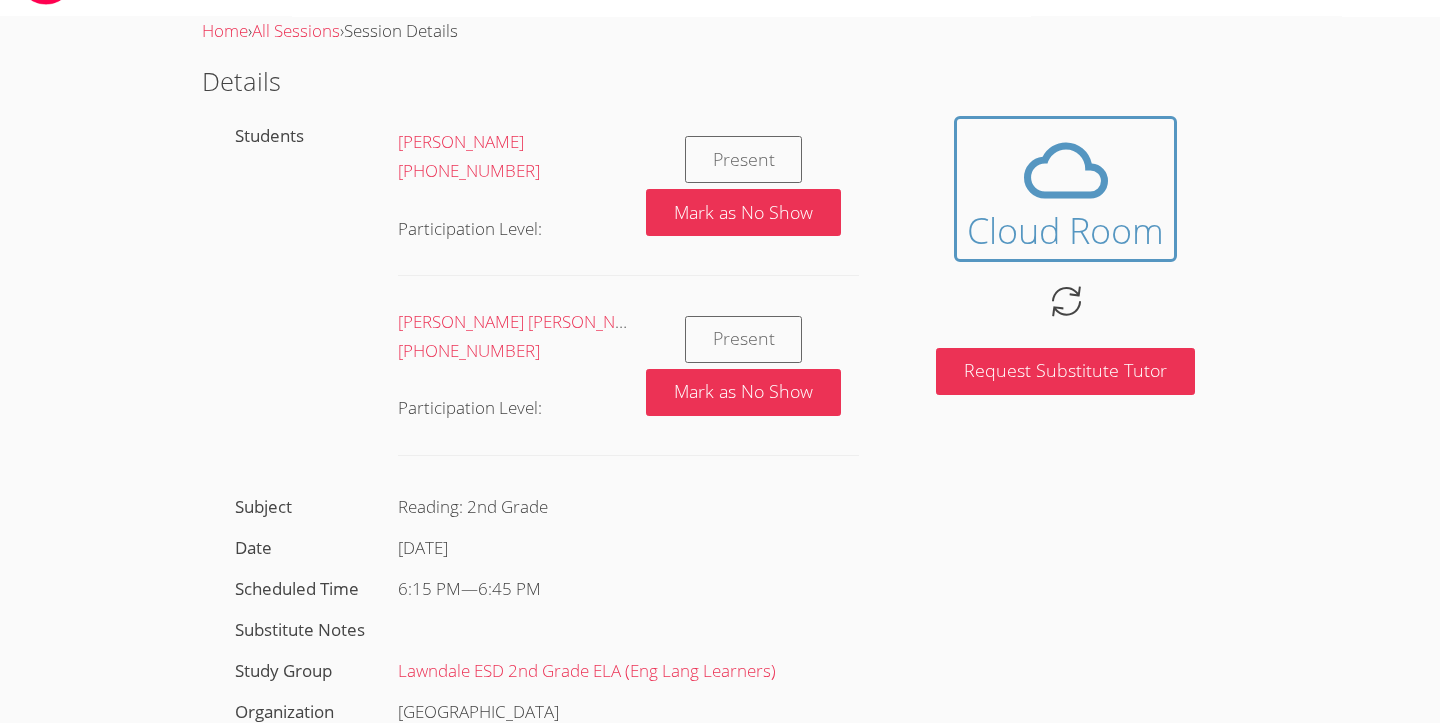 scroll, scrollTop: 0, scrollLeft: 0, axis: both 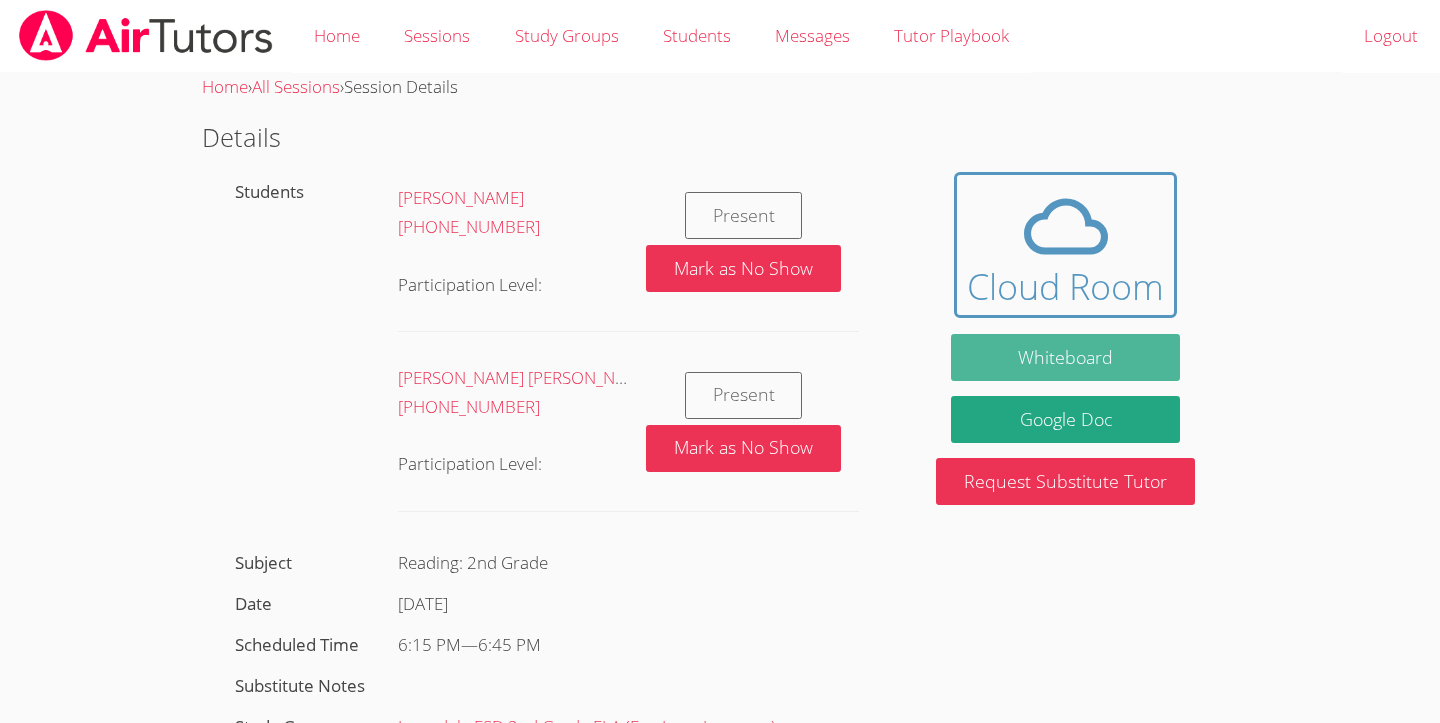 click on "Whiteboard" at bounding box center (1065, 357) 